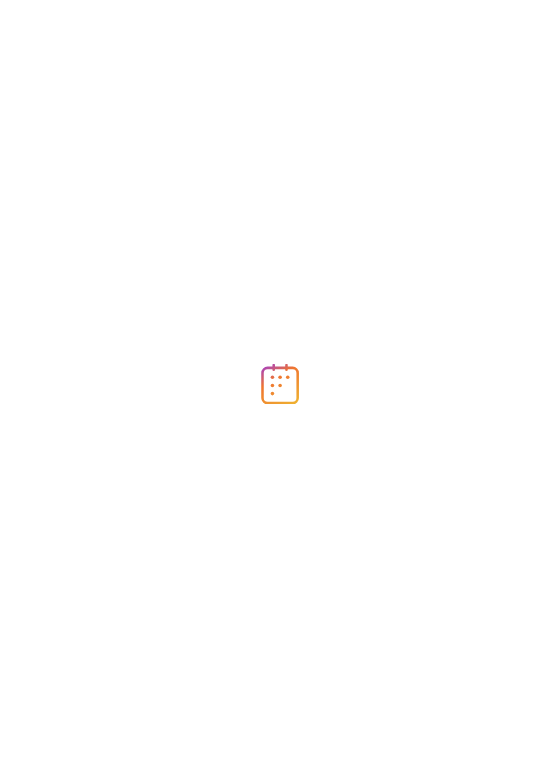 scroll, scrollTop: 0, scrollLeft: 0, axis: both 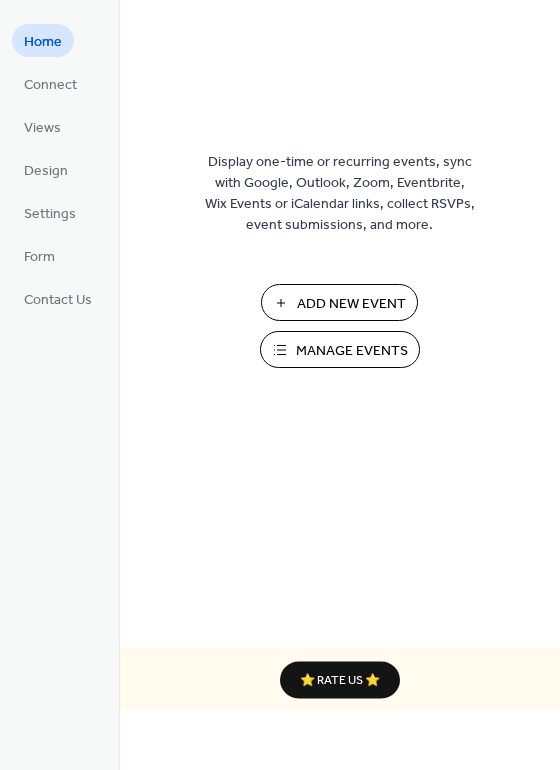 click on "Add New Event" at bounding box center (351, 304) 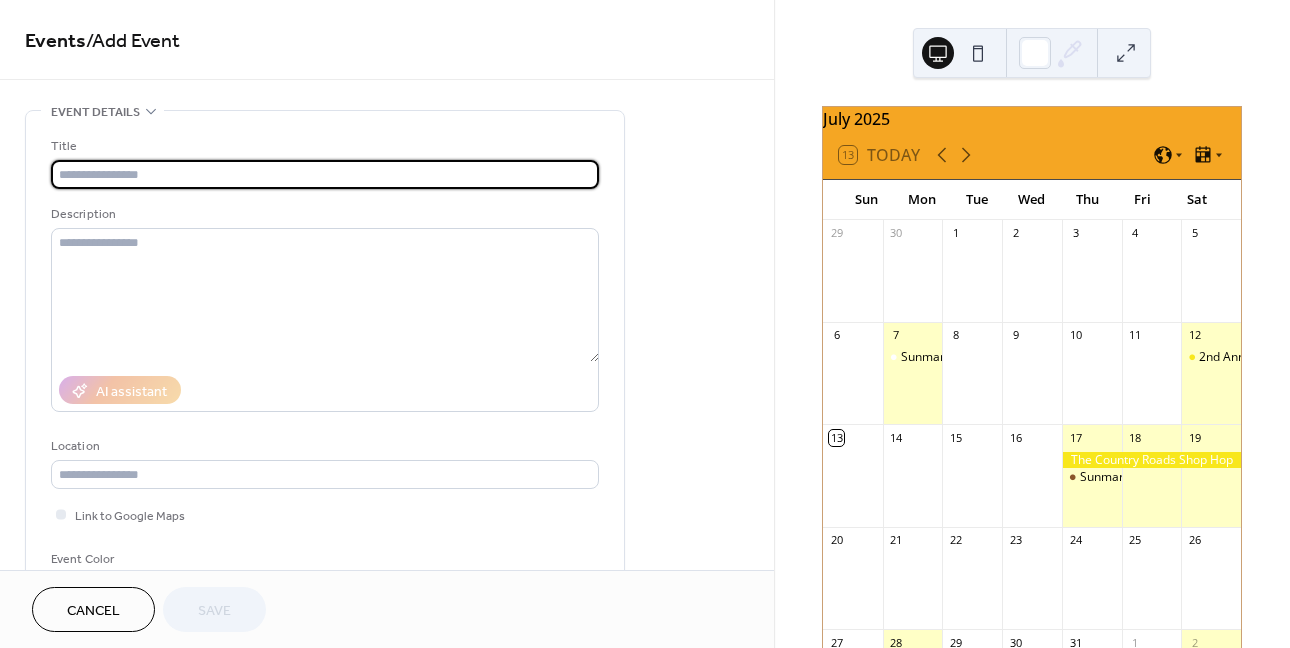 scroll, scrollTop: 0, scrollLeft: 0, axis: both 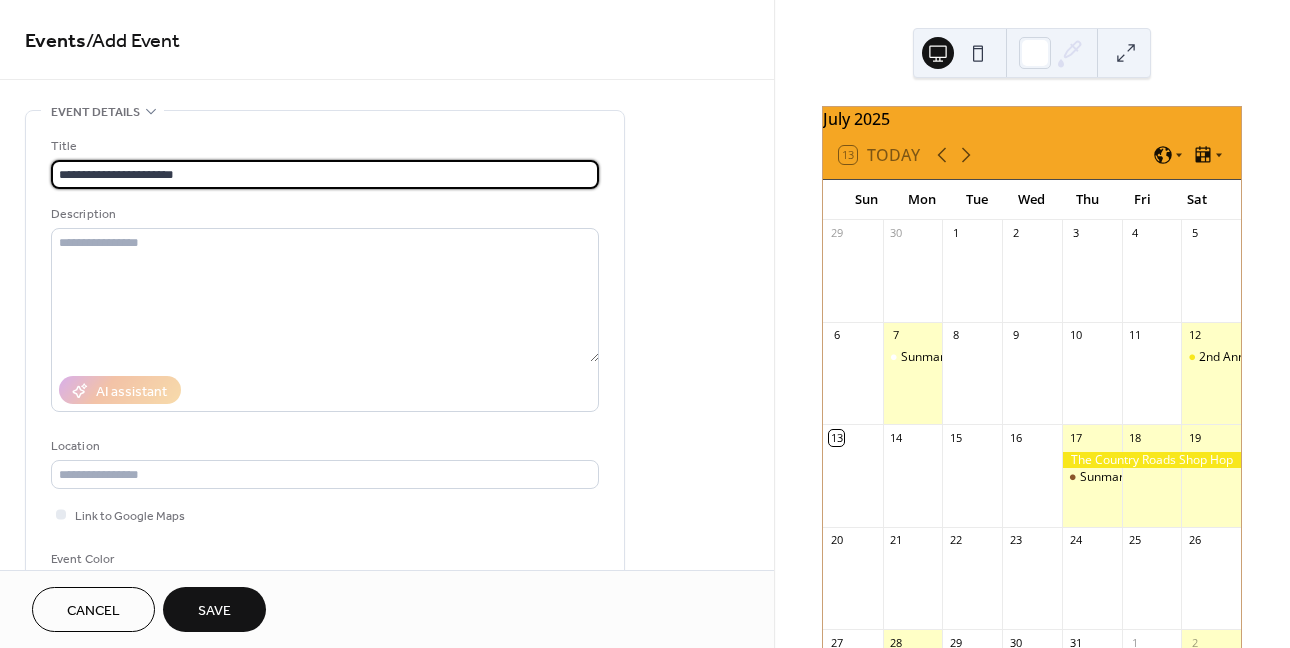 type on "**********" 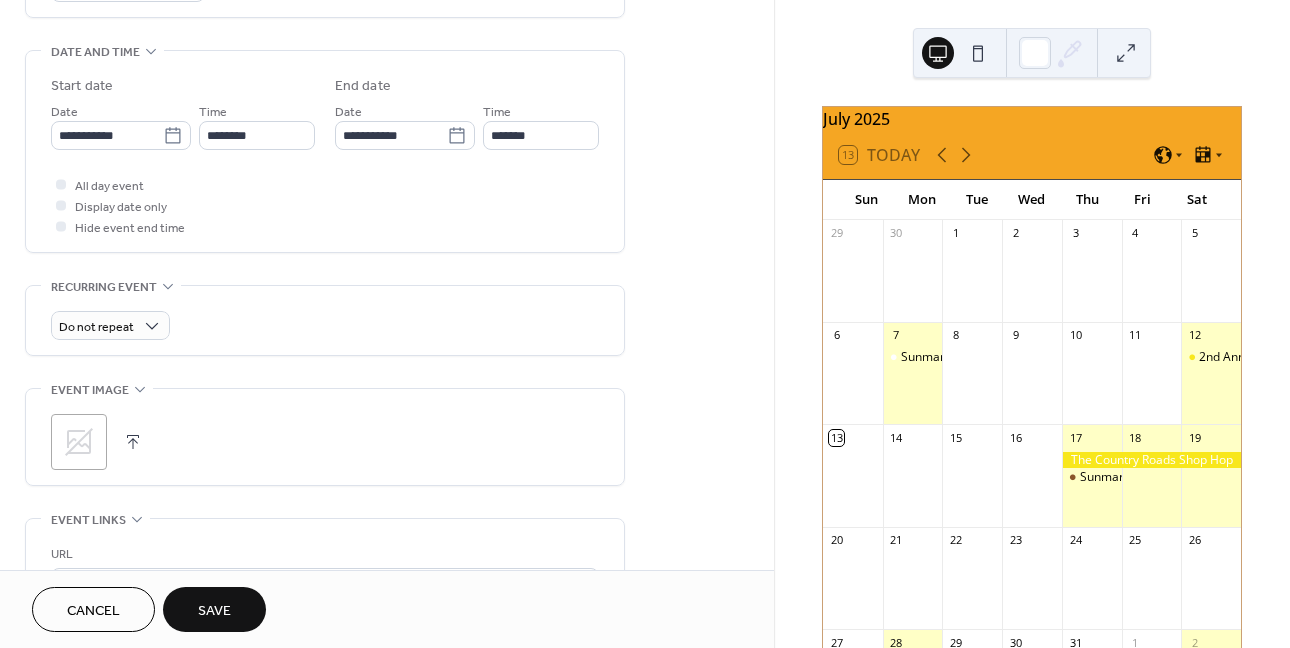 scroll, scrollTop: 800, scrollLeft: 0, axis: vertical 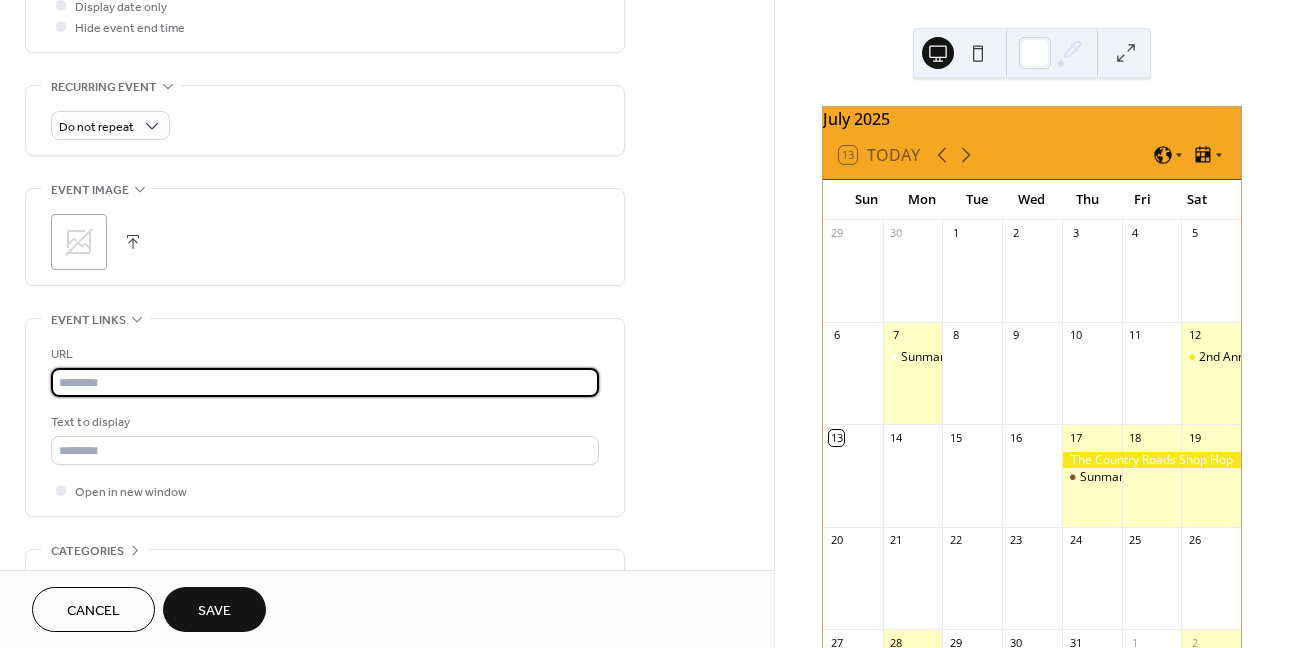 click at bounding box center (325, 382) 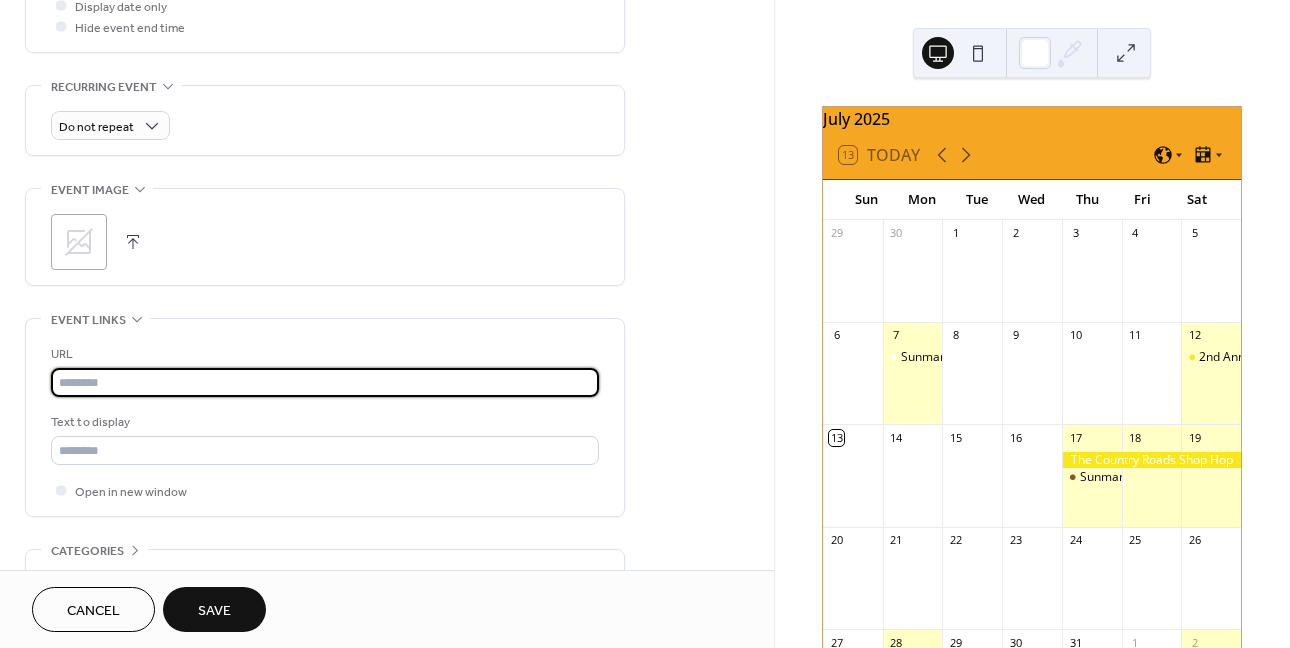 paste on "**********" 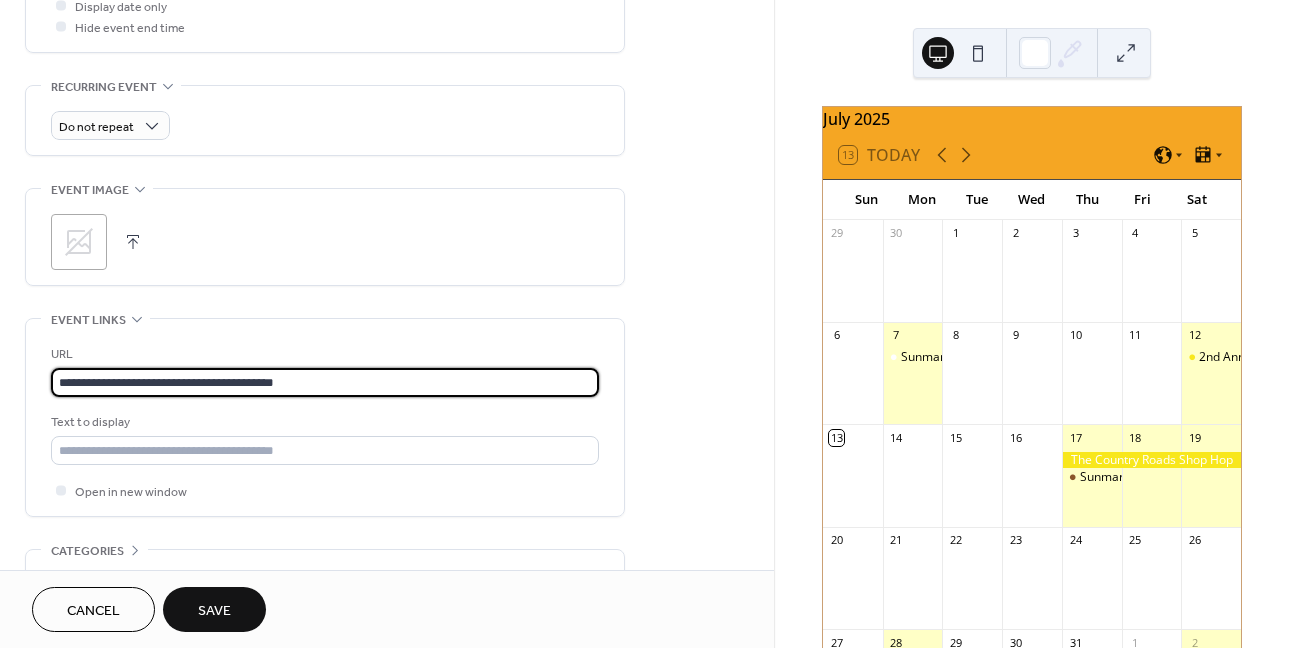 type on "**********" 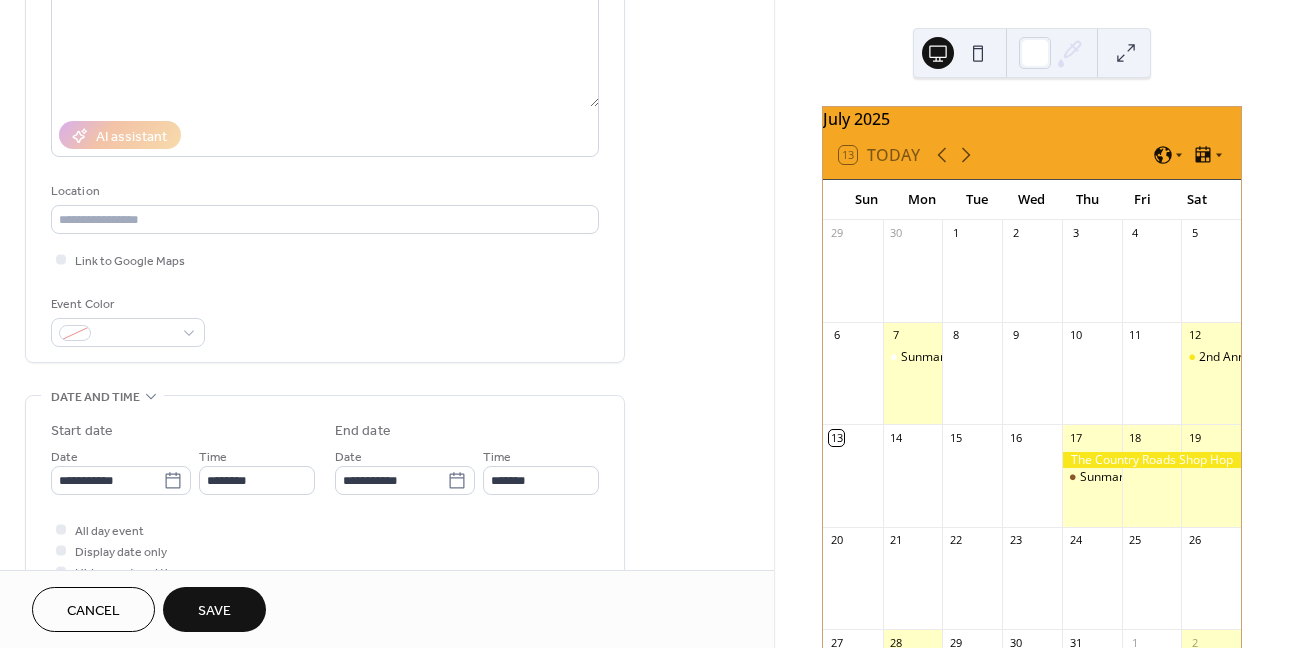 scroll, scrollTop: 0, scrollLeft: 0, axis: both 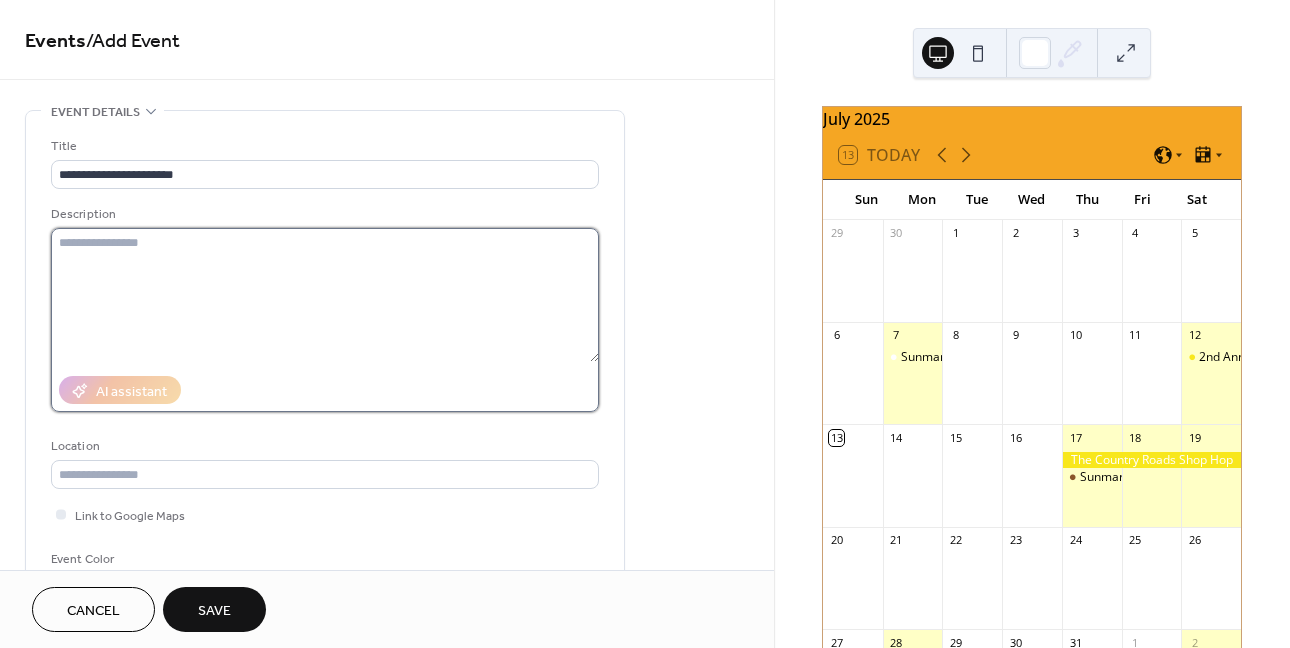 click at bounding box center [325, 295] 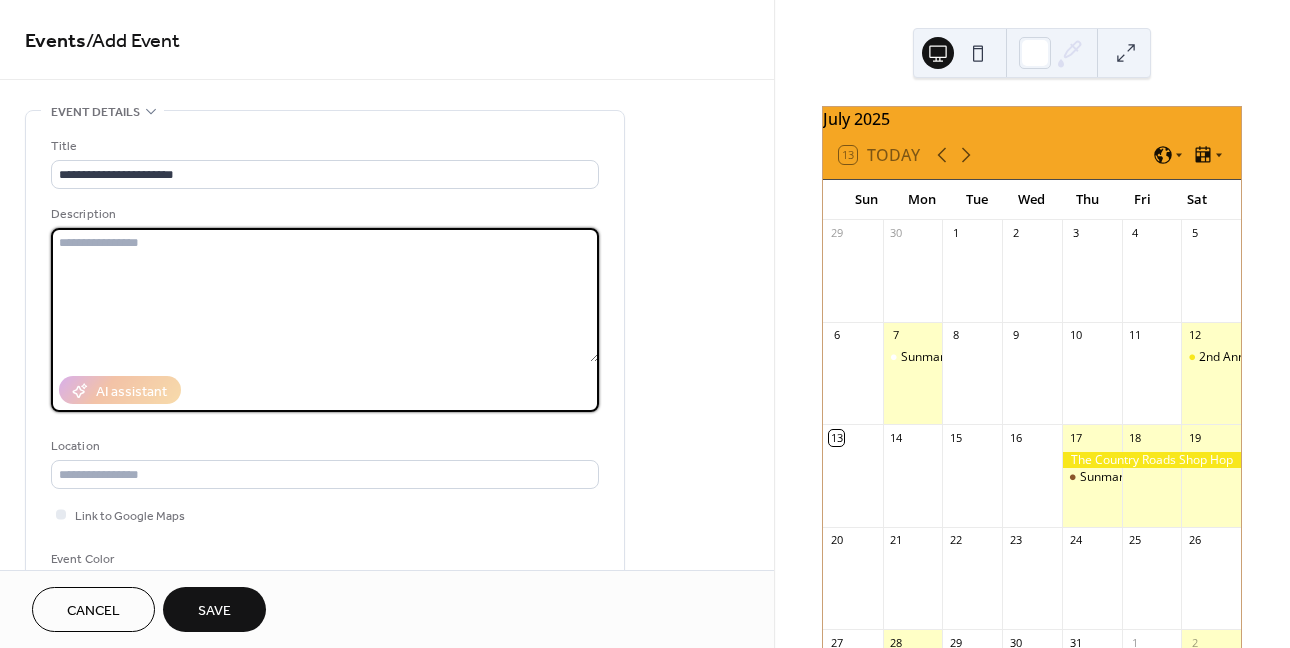 paste on "**********" 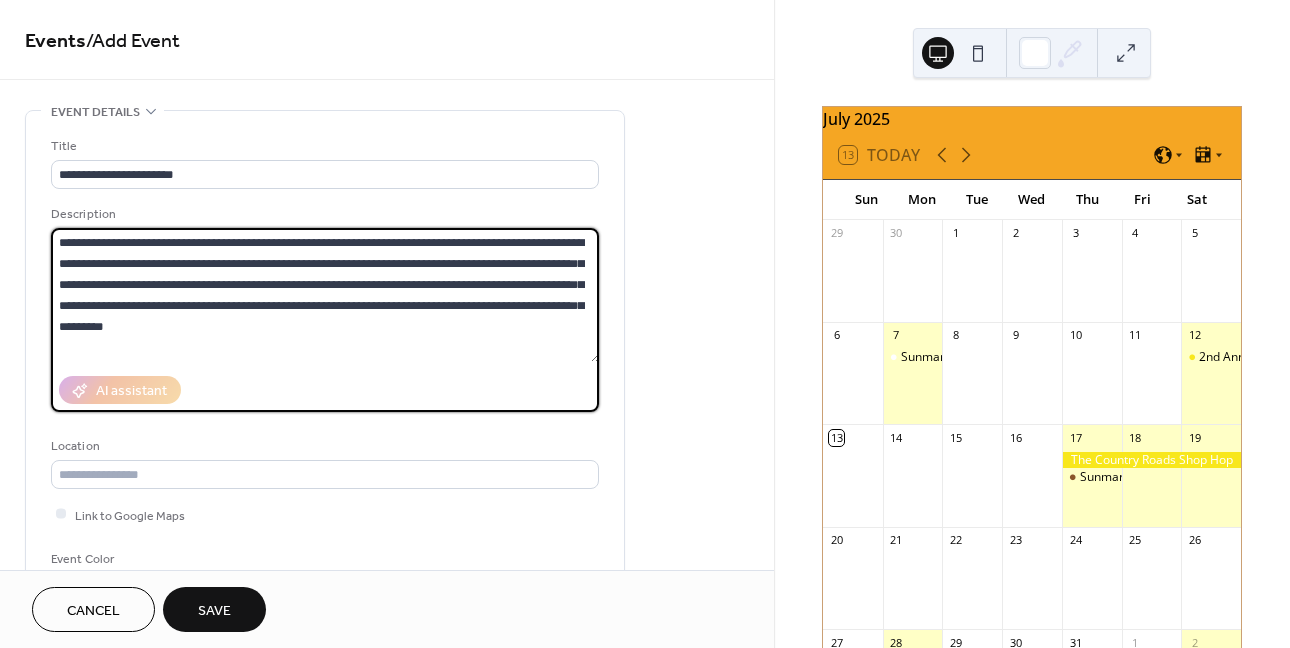 scroll, scrollTop: 200, scrollLeft: 0, axis: vertical 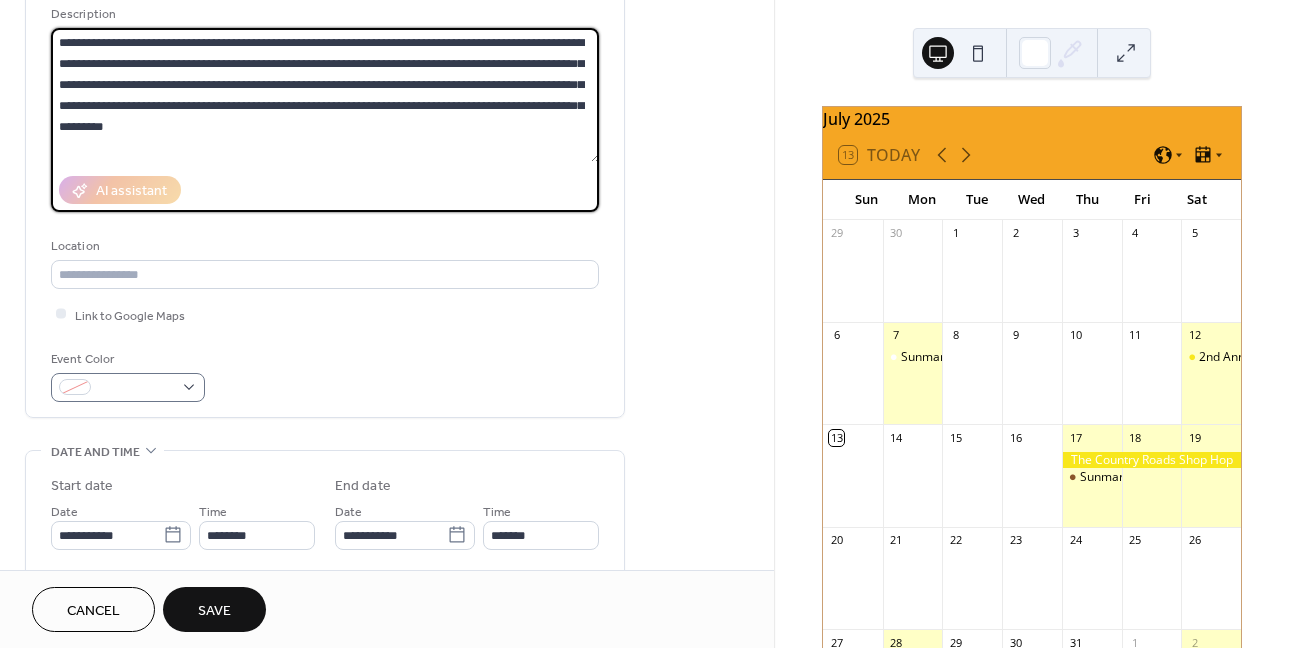 type on "**********" 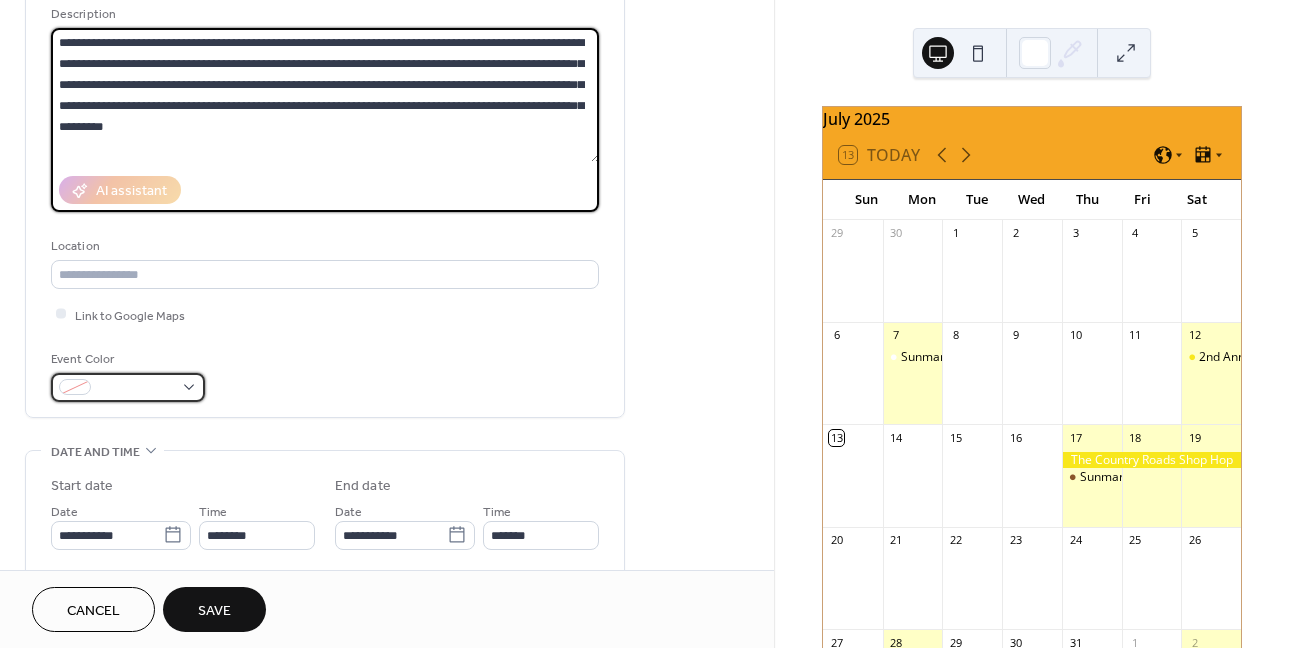 click at bounding box center [128, 387] 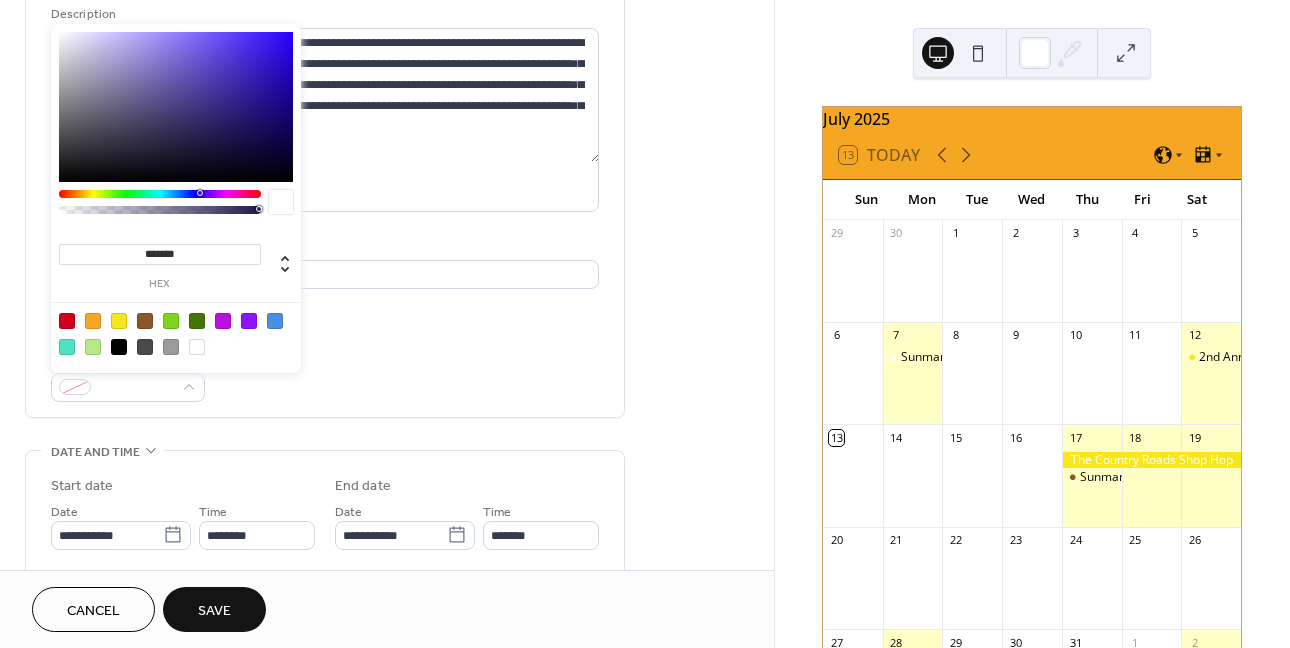 click at bounding box center (176, 333) 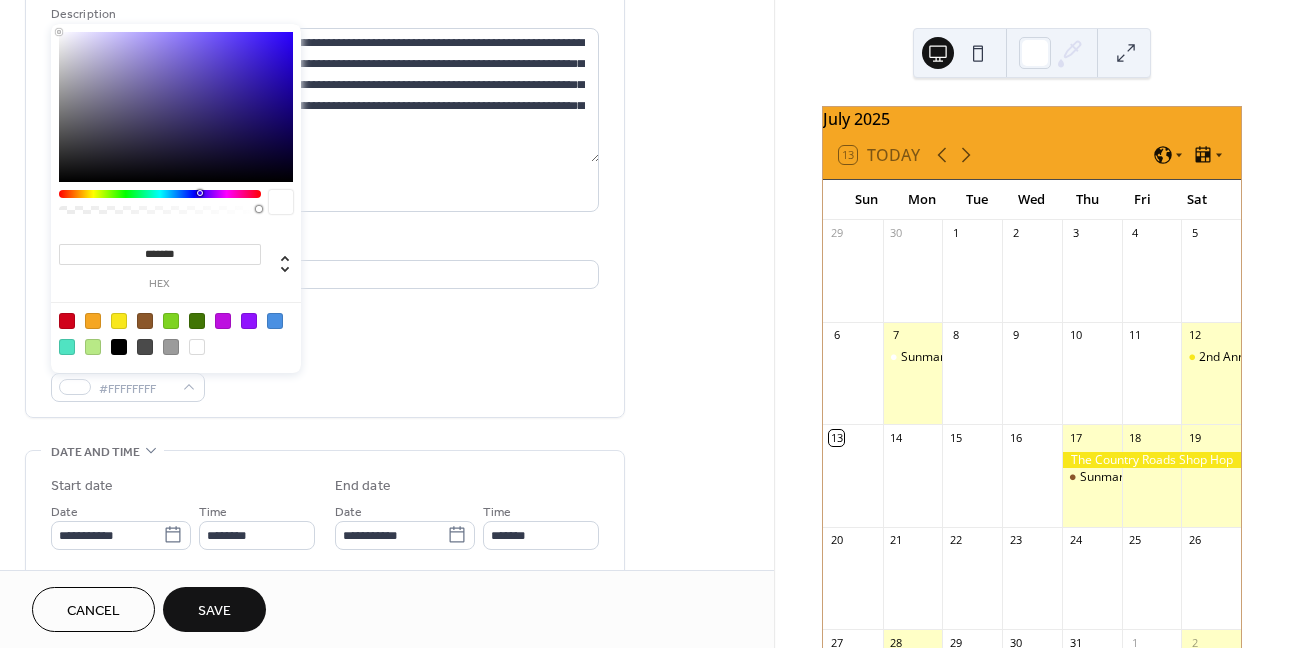 click on "**********" at bounding box center (325, 169) 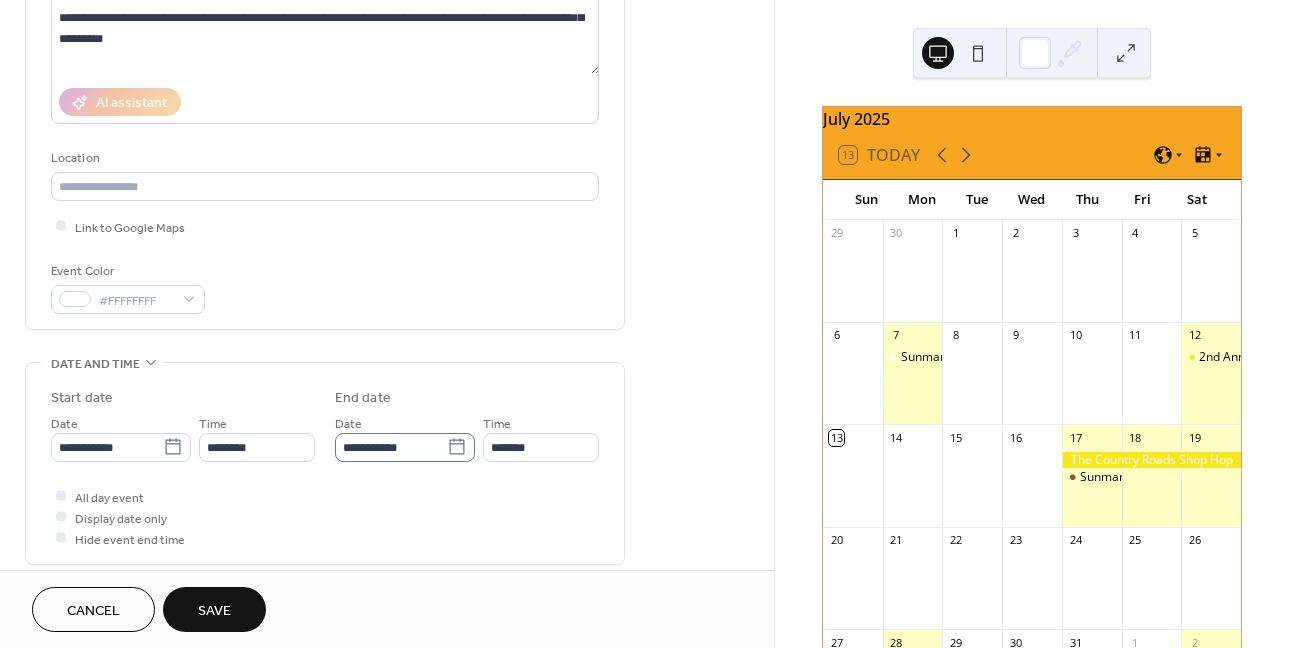 scroll, scrollTop: 200, scrollLeft: 0, axis: vertical 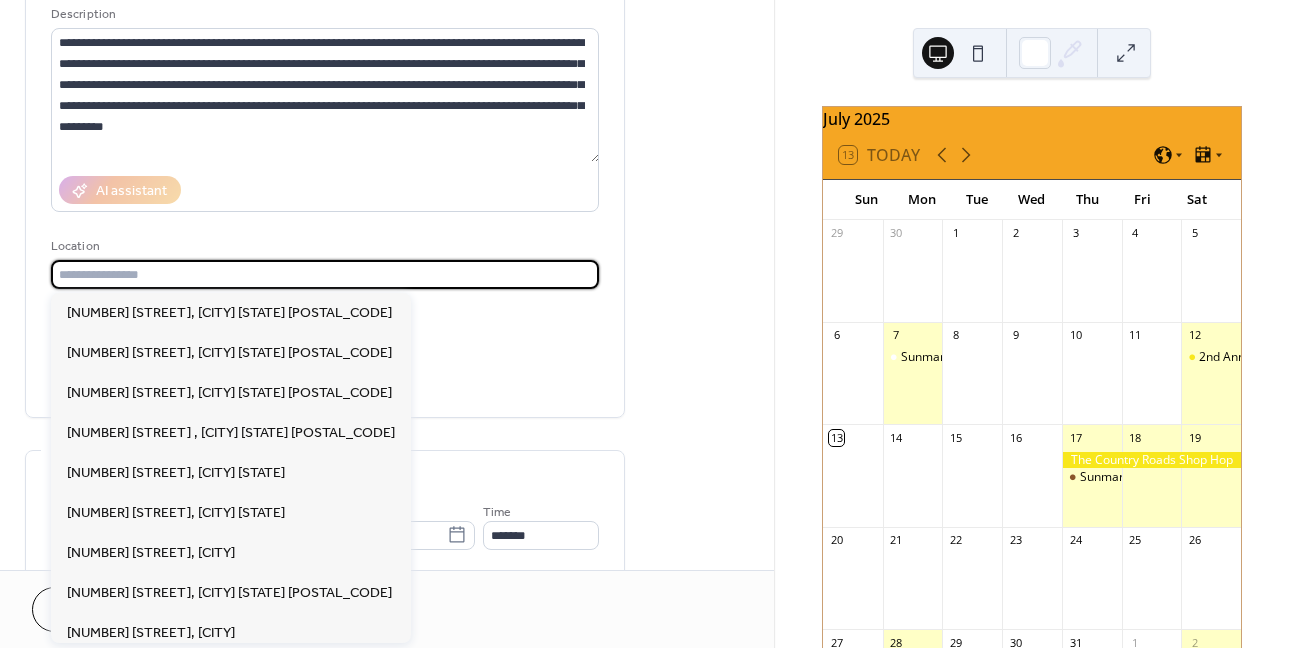 click at bounding box center (325, 274) 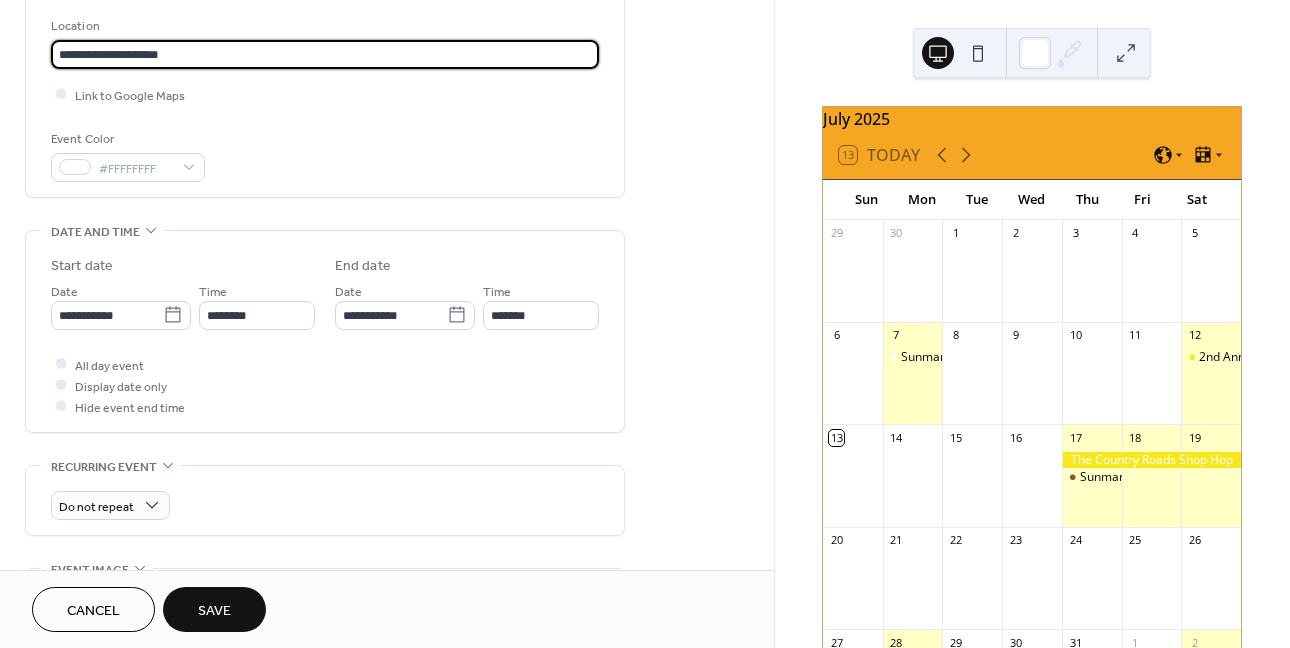 scroll, scrollTop: 600, scrollLeft: 0, axis: vertical 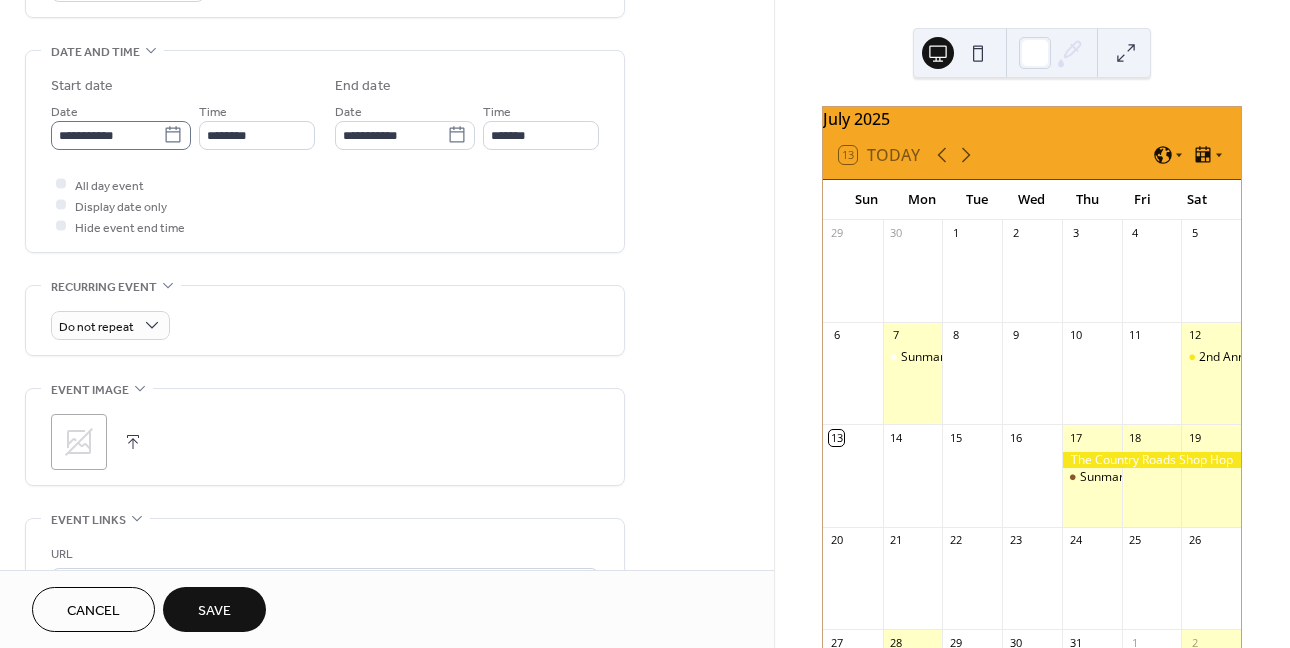 type on "**********" 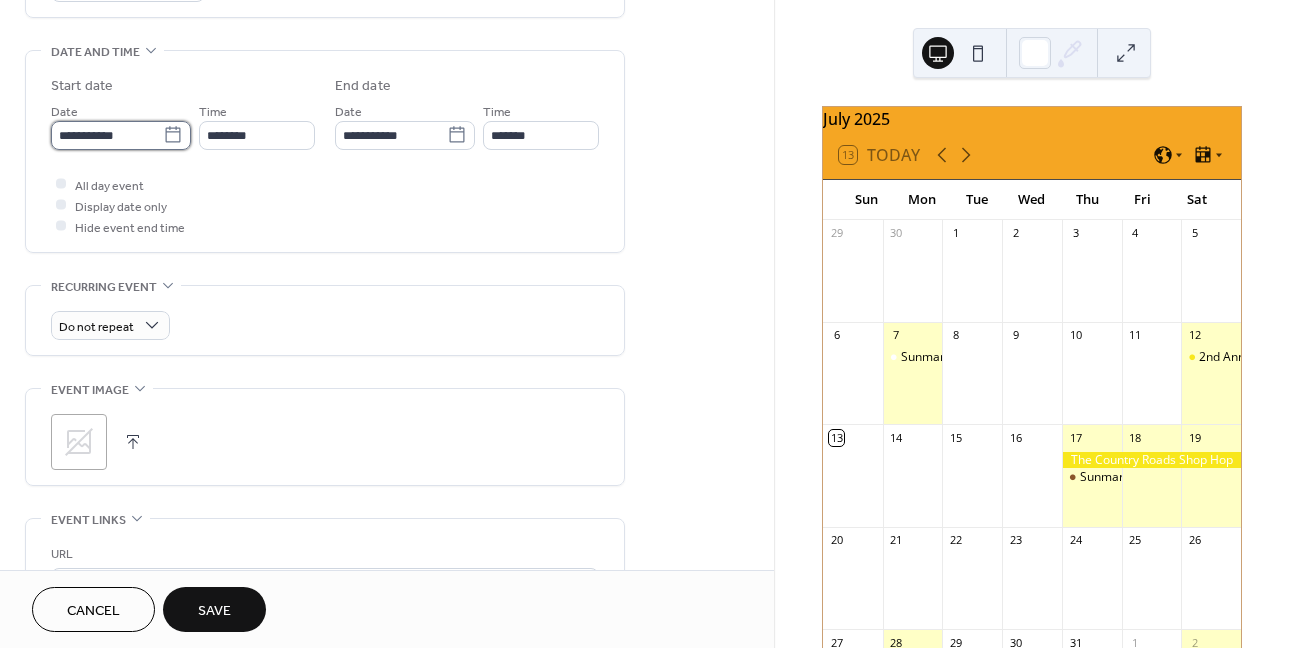 click on "**********" at bounding box center (107, 135) 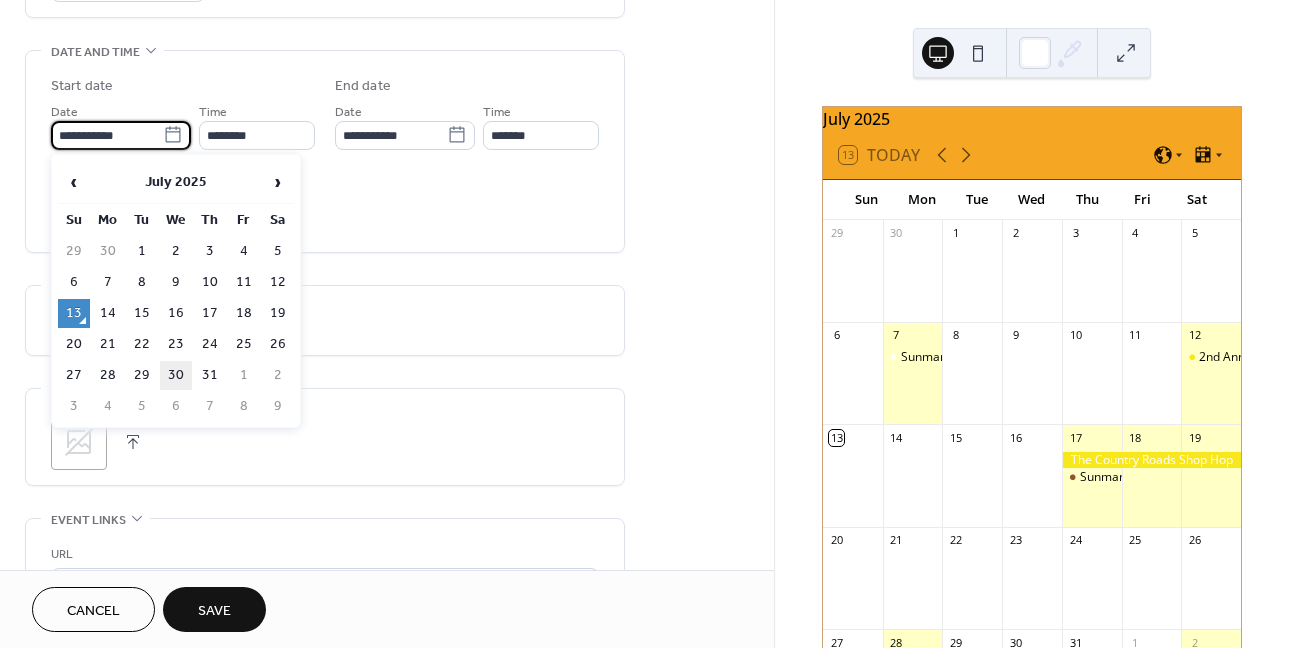click on "30" at bounding box center [176, 375] 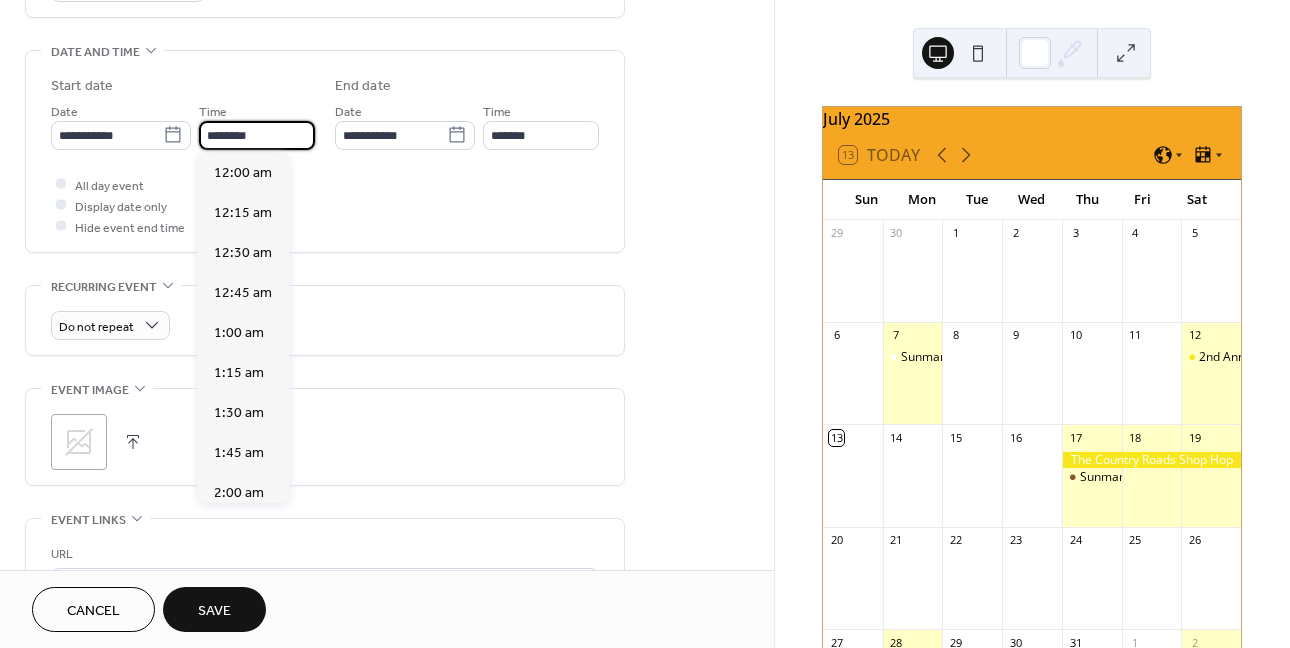 click on "********" at bounding box center (257, 135) 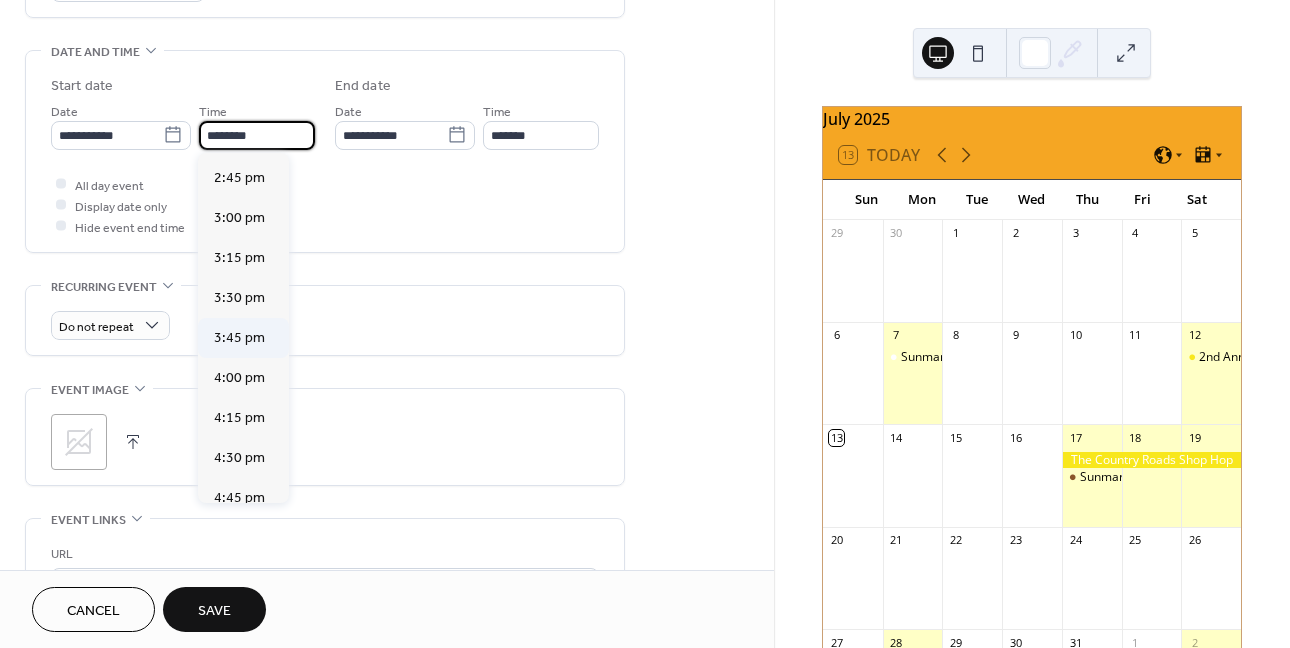scroll, scrollTop: 2555, scrollLeft: 0, axis: vertical 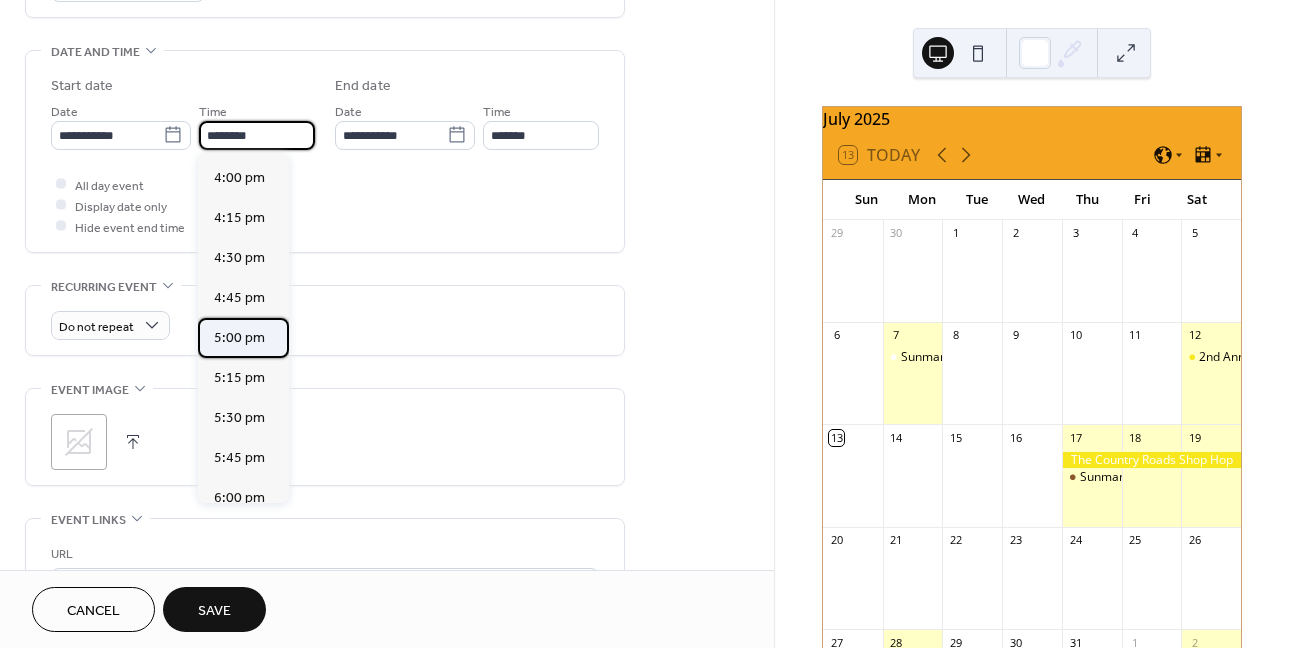click on "5:00 pm" at bounding box center (239, 338) 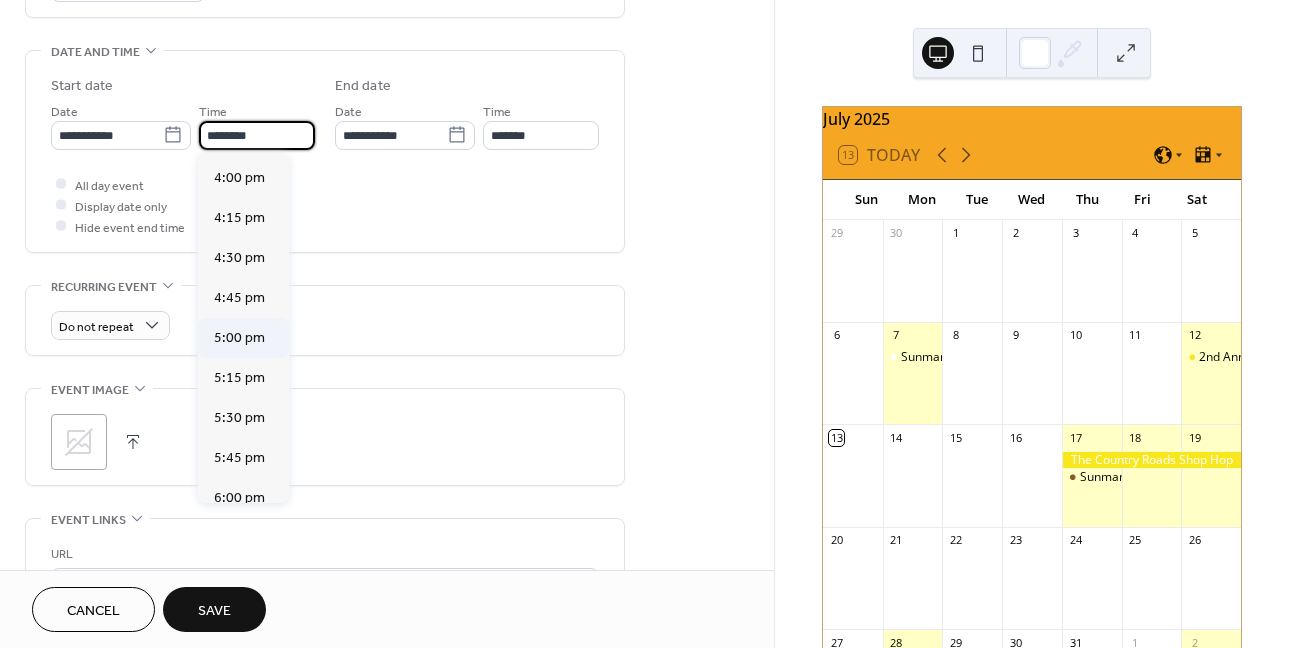 type on "*******" 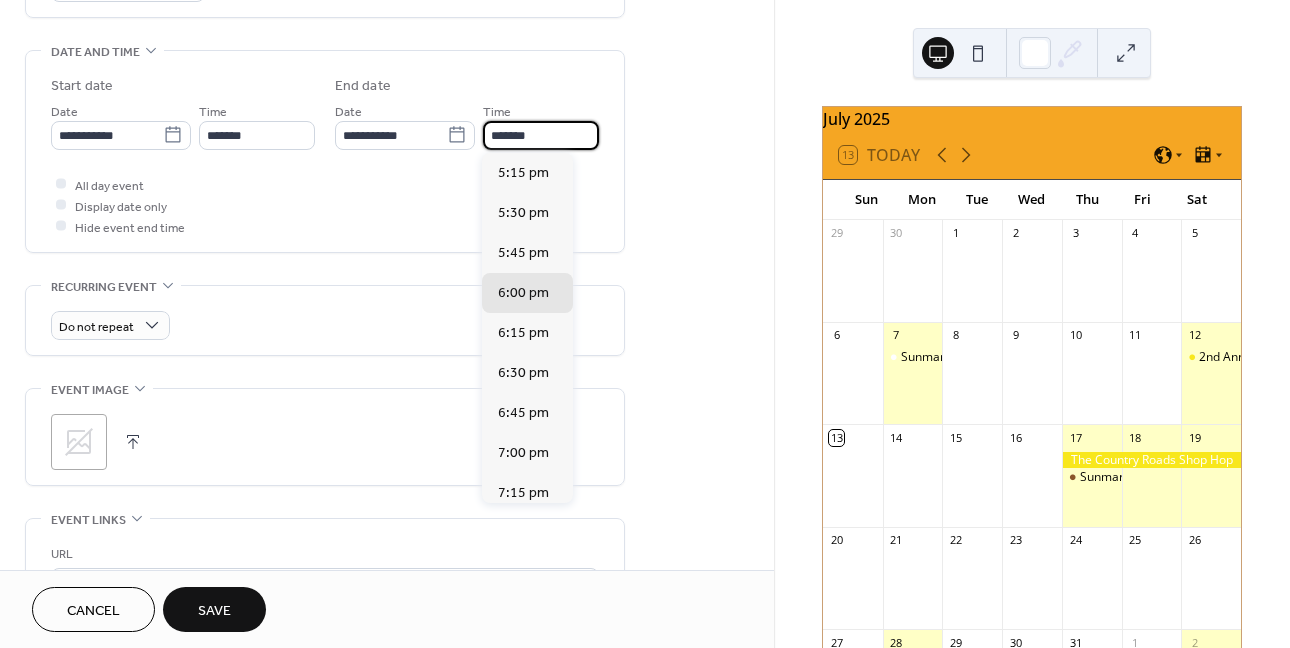 click on "*******" at bounding box center (541, 135) 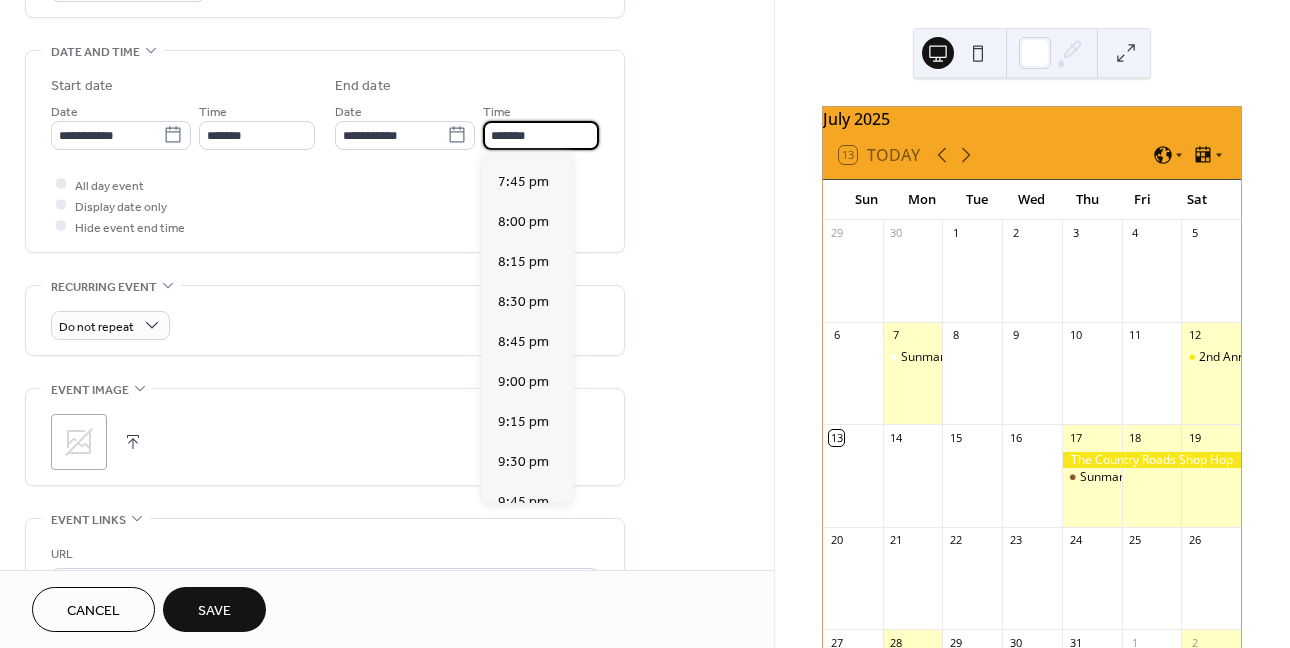 scroll, scrollTop: 400, scrollLeft: 0, axis: vertical 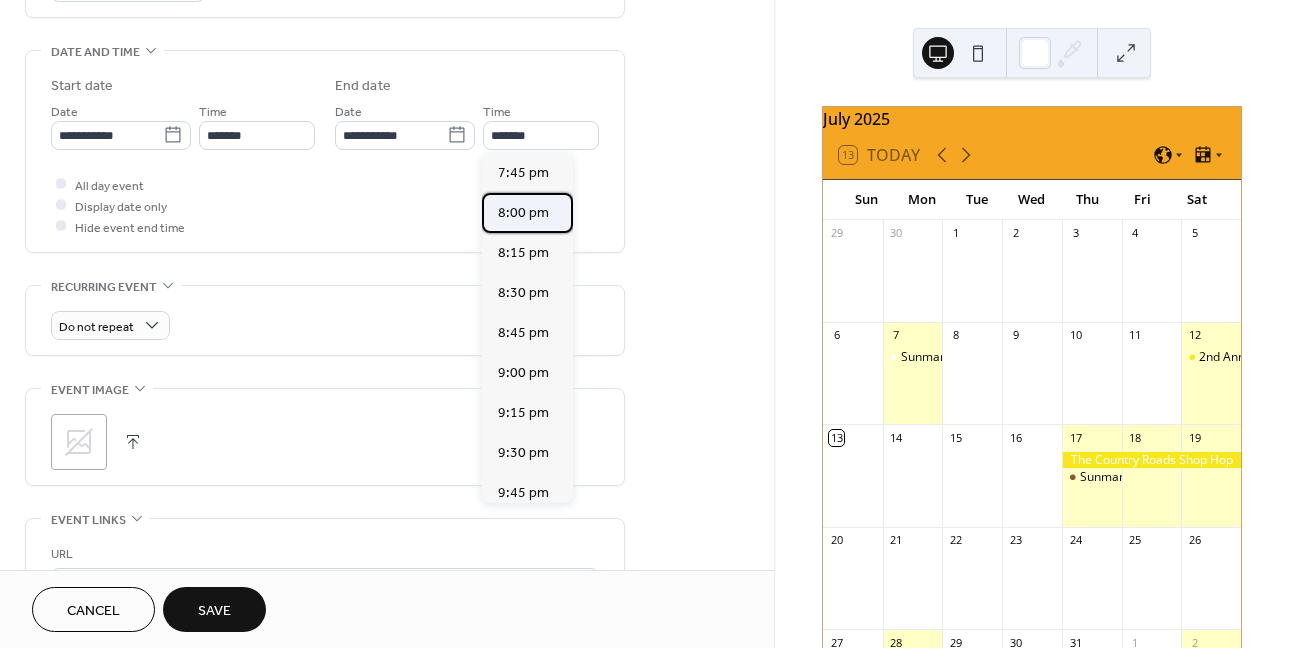 click on "8:00 pm" at bounding box center (523, 213) 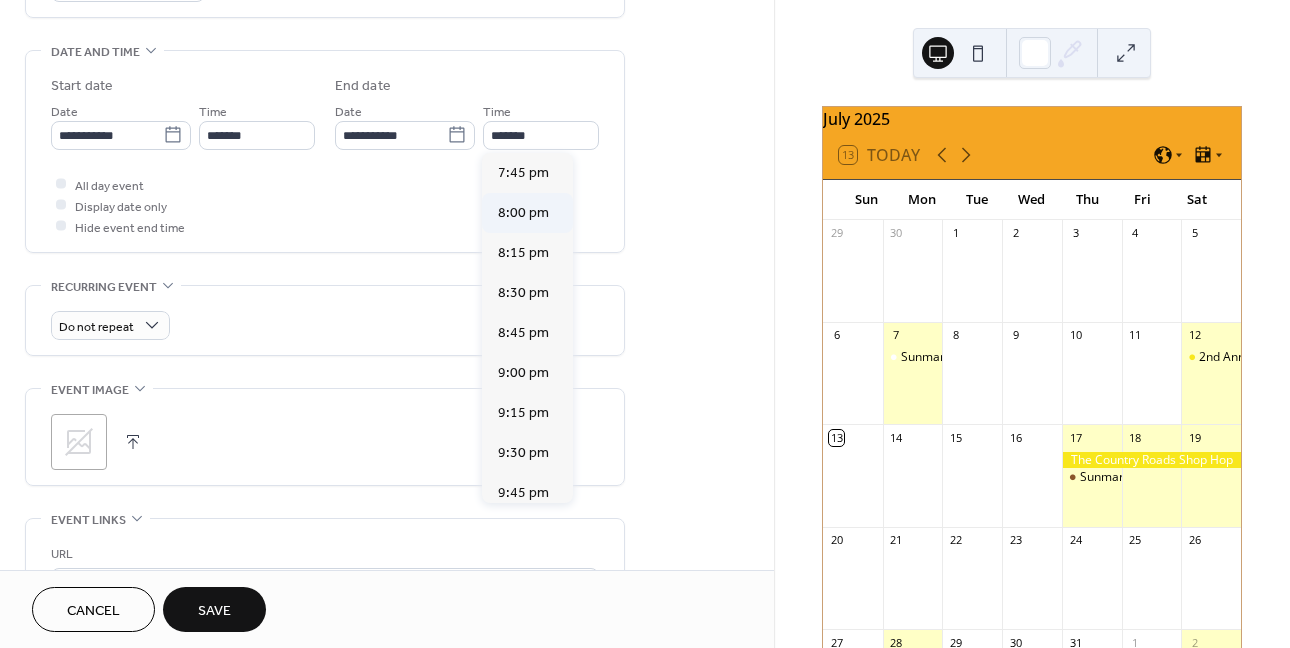 type on "*******" 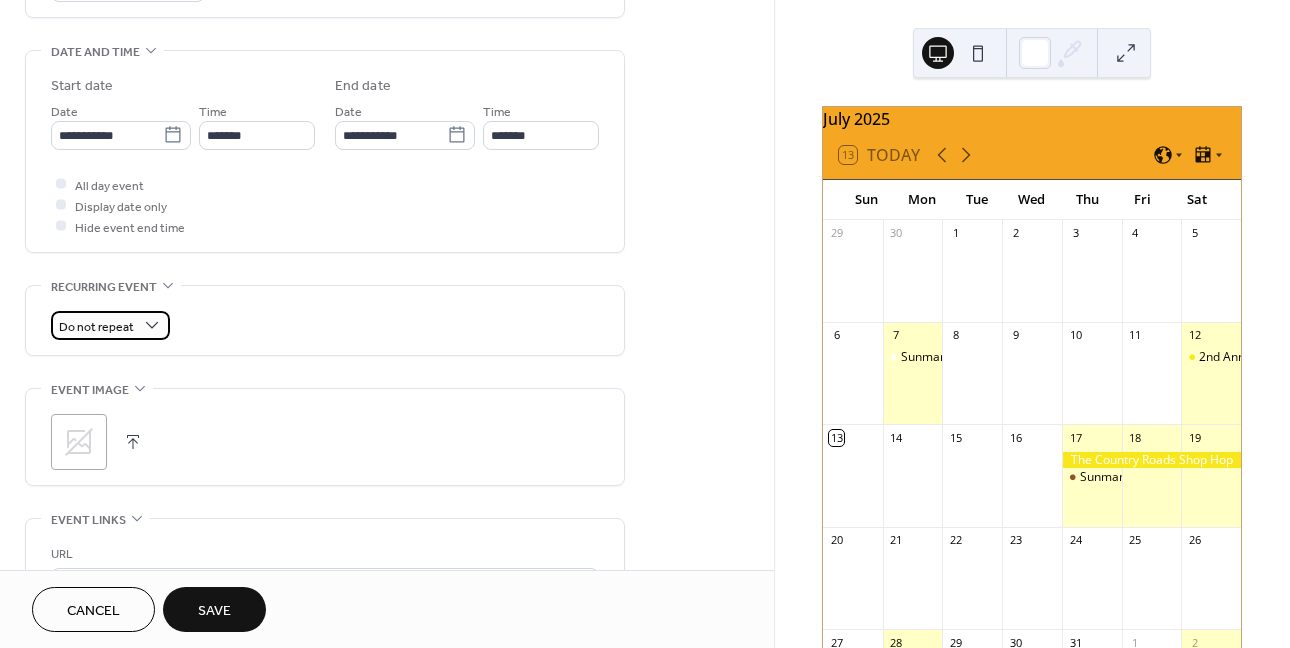 click on "Do not repeat" at bounding box center [110, 325] 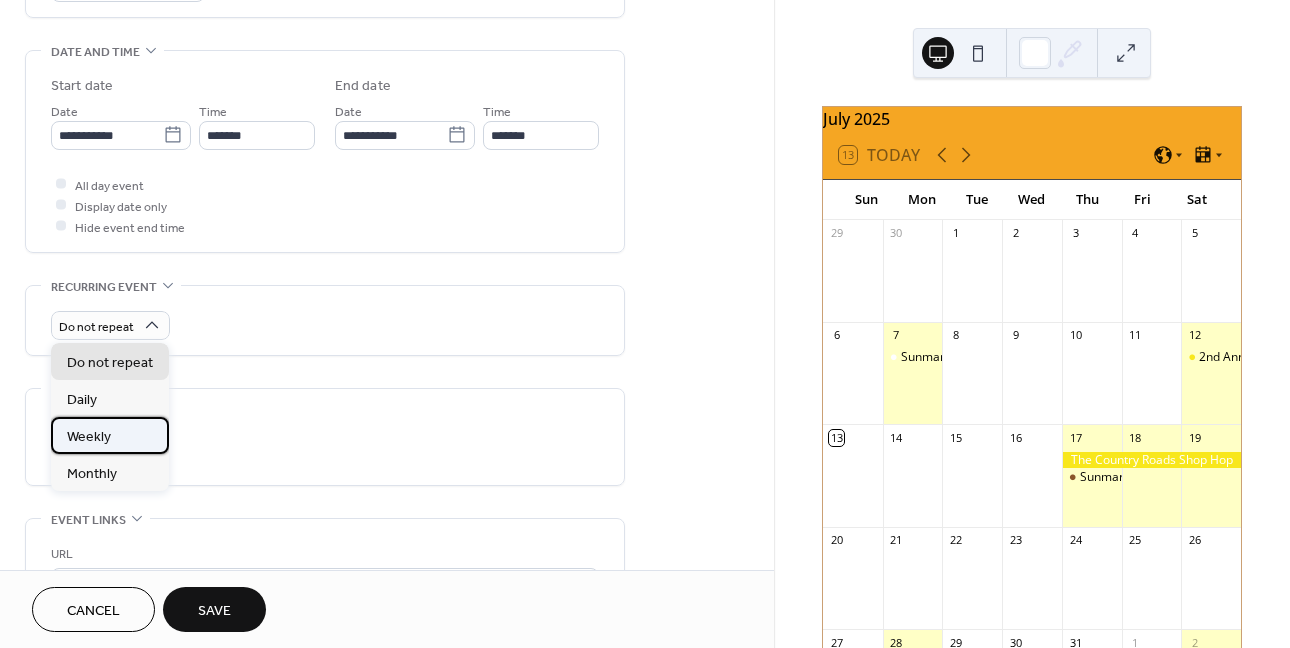 click on "Weekly" at bounding box center [89, 436] 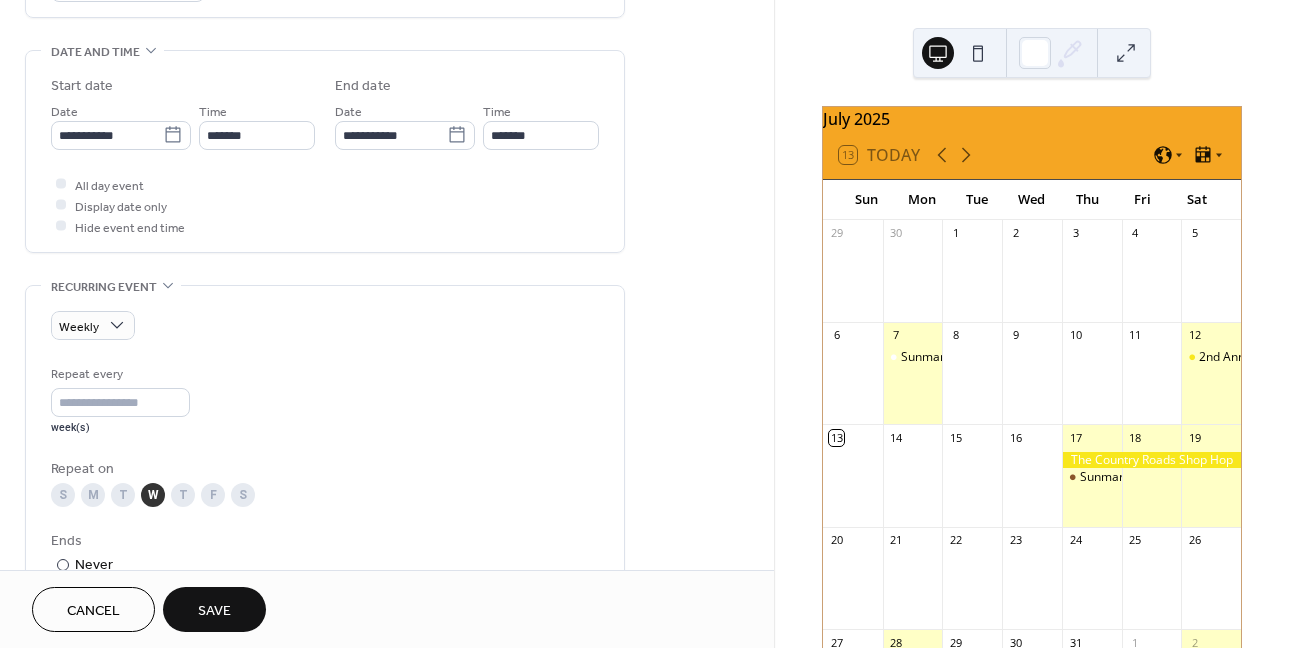 scroll, scrollTop: 800, scrollLeft: 0, axis: vertical 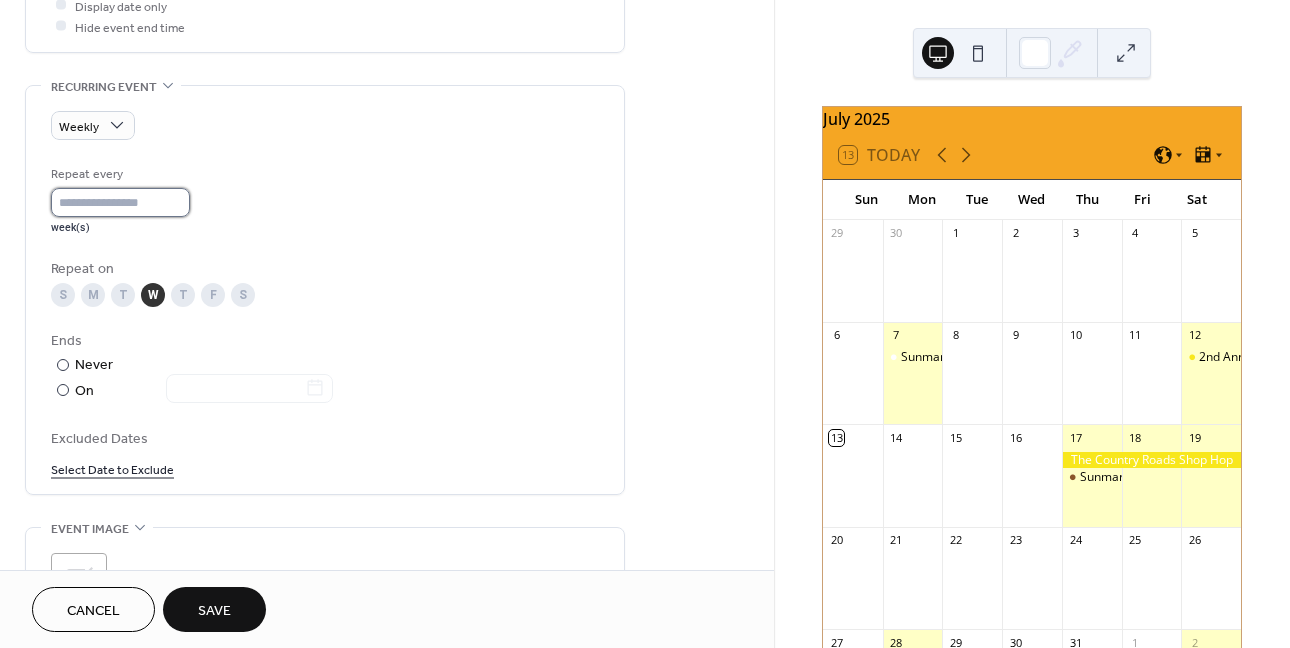 click on "*" at bounding box center (120, 202) 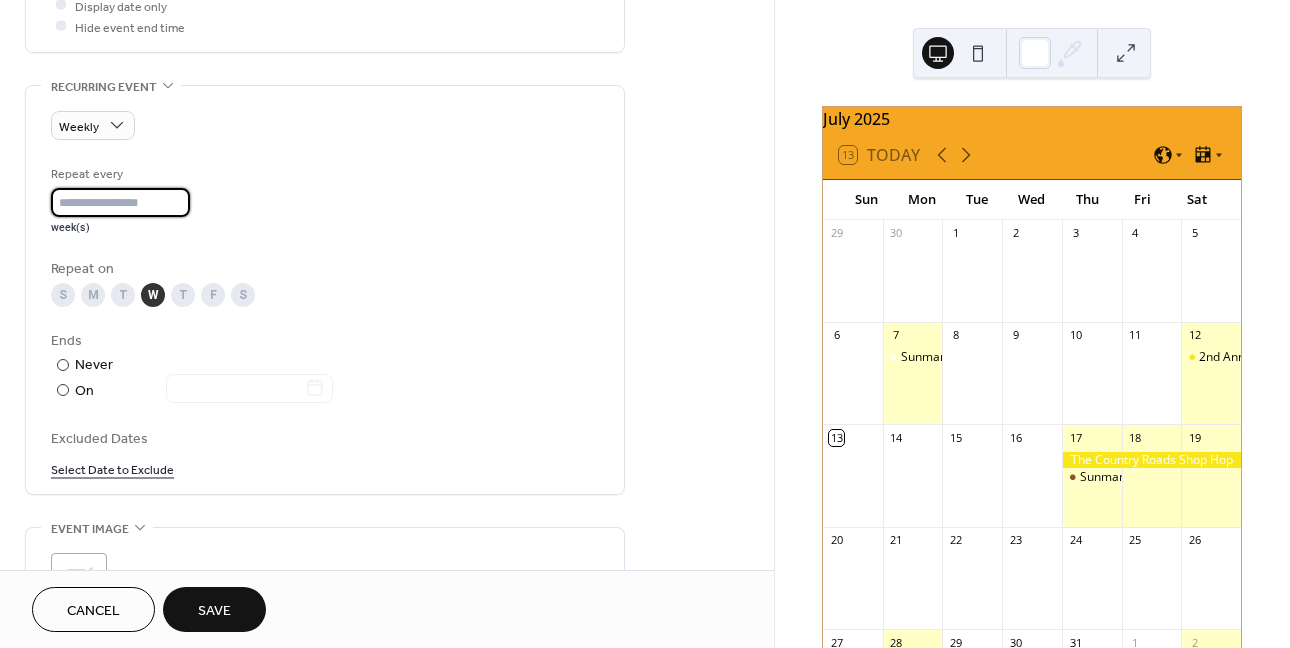 drag, startPoint x: 99, startPoint y: 206, endPoint x: -9, endPoint y: 196, distance: 108.461975 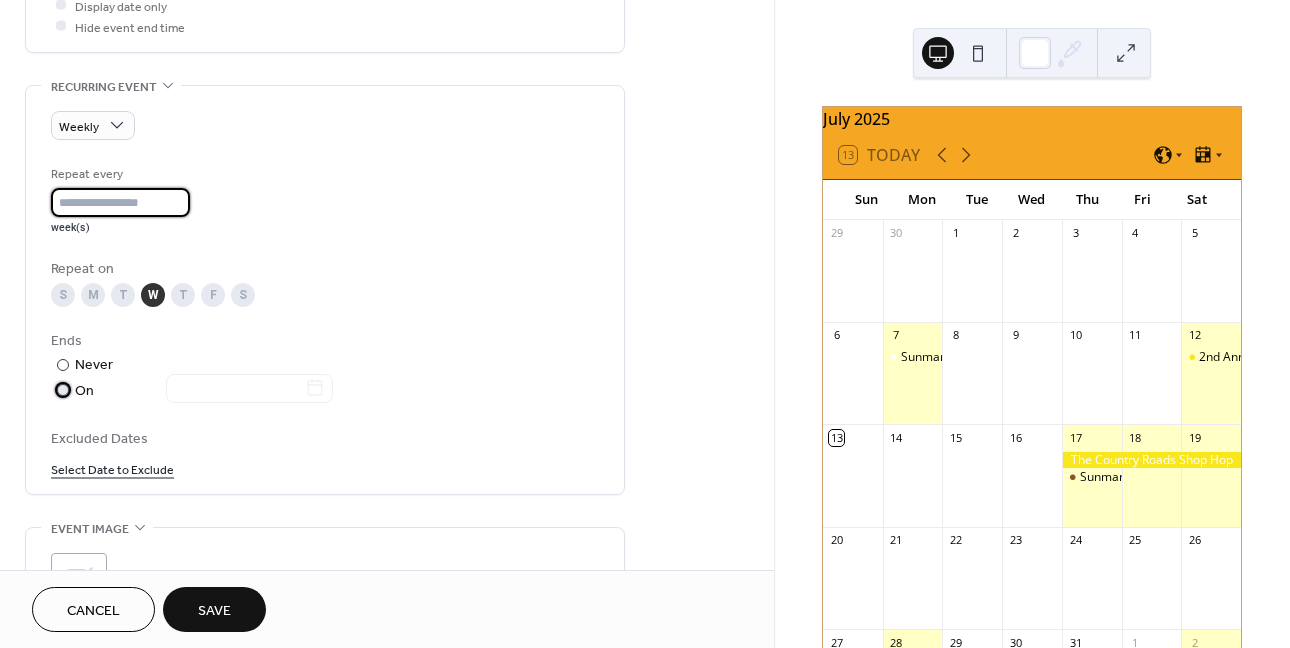 click on "On" at bounding box center (204, 391) 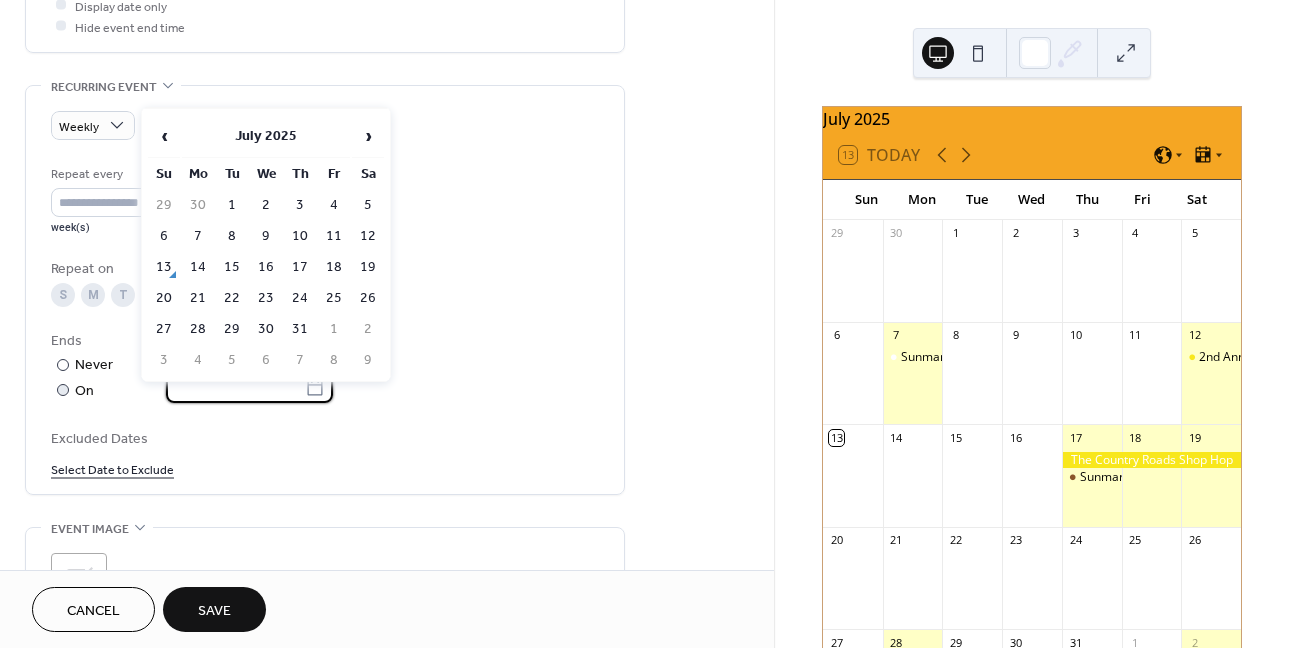 click at bounding box center (235, 388) 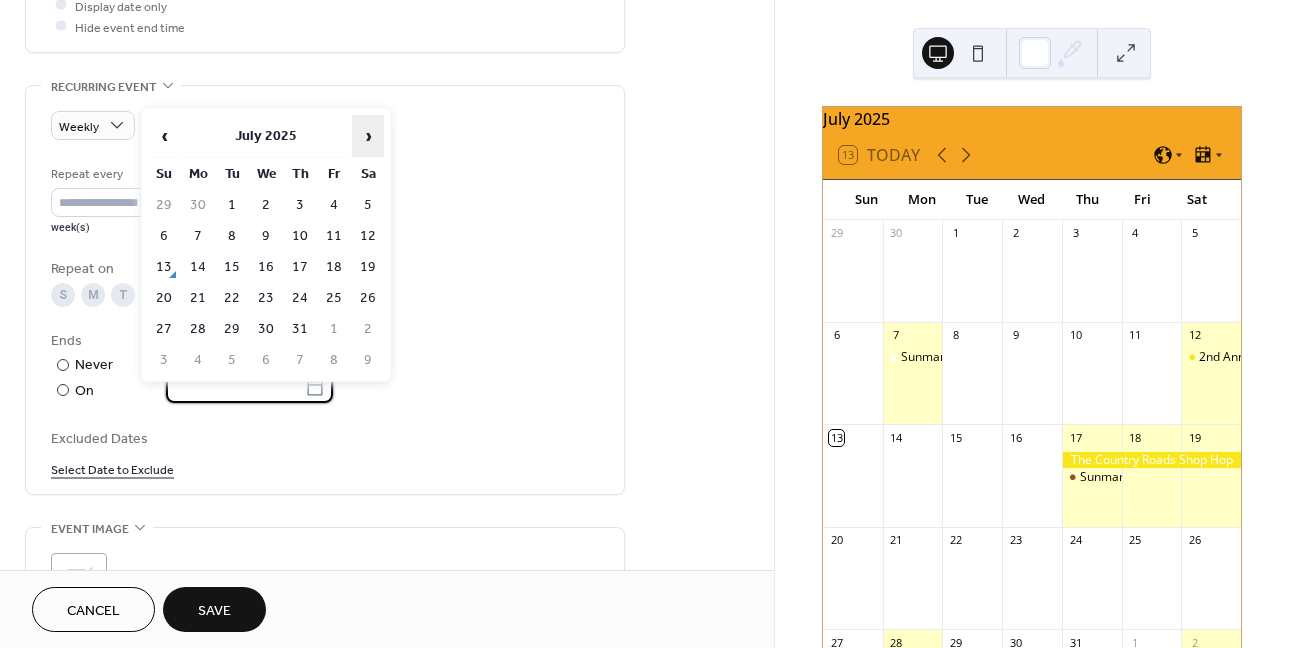 click on "›" at bounding box center (368, 136) 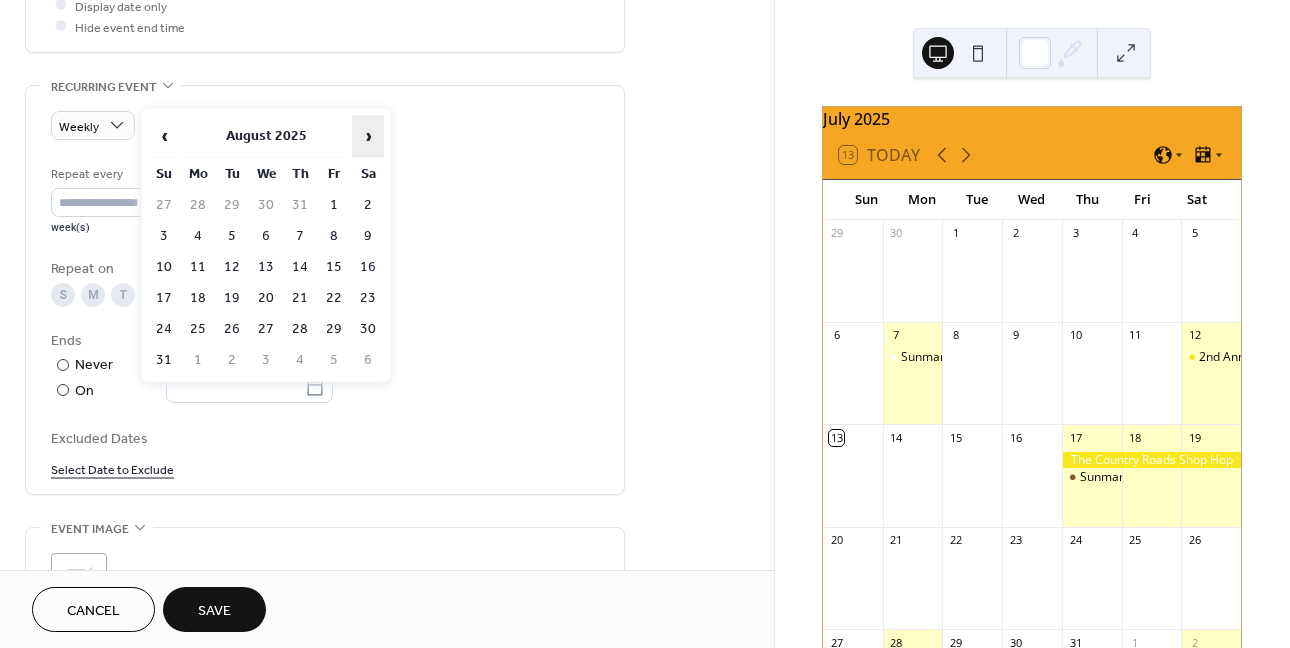 click on "›" at bounding box center (368, 136) 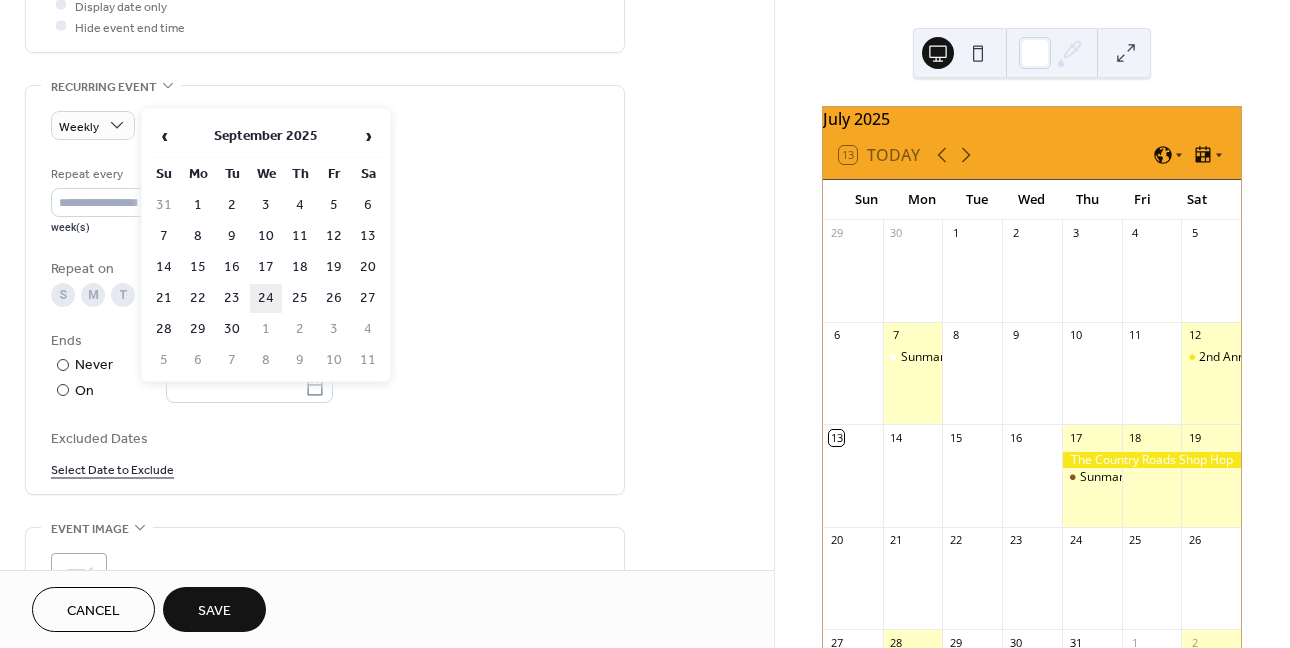 click on "24" at bounding box center [266, 298] 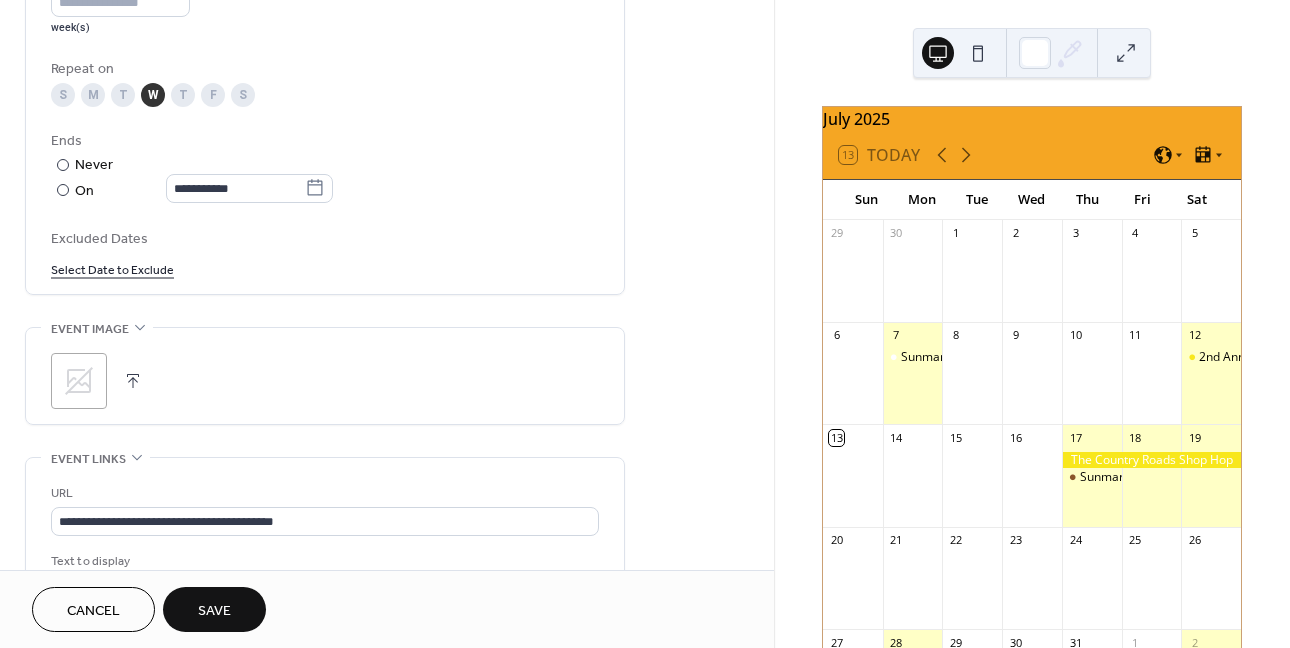 scroll, scrollTop: 1200, scrollLeft: 0, axis: vertical 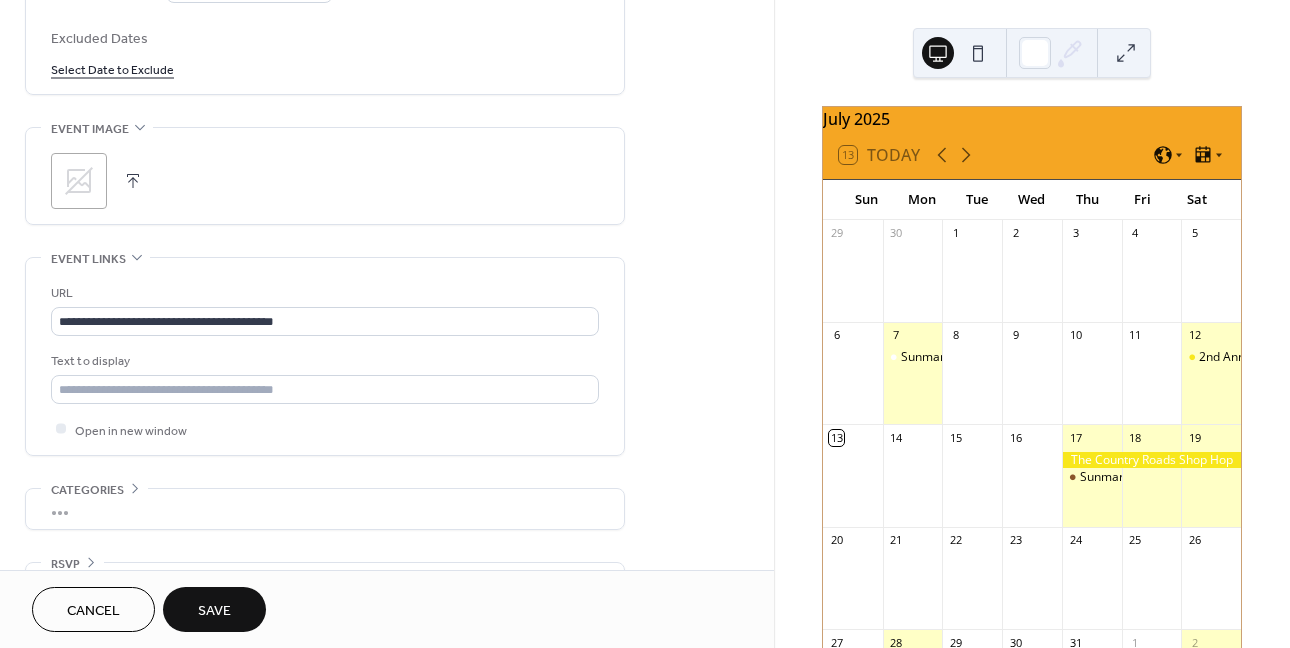click 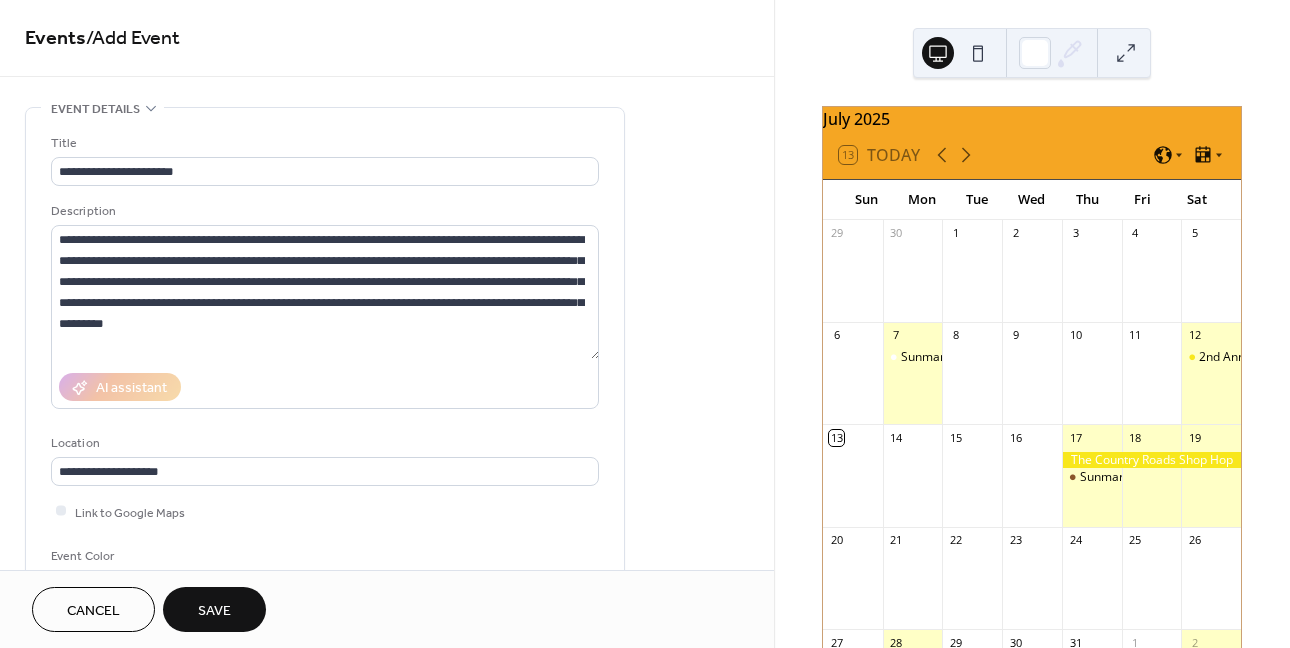 scroll, scrollTop: 0, scrollLeft: 0, axis: both 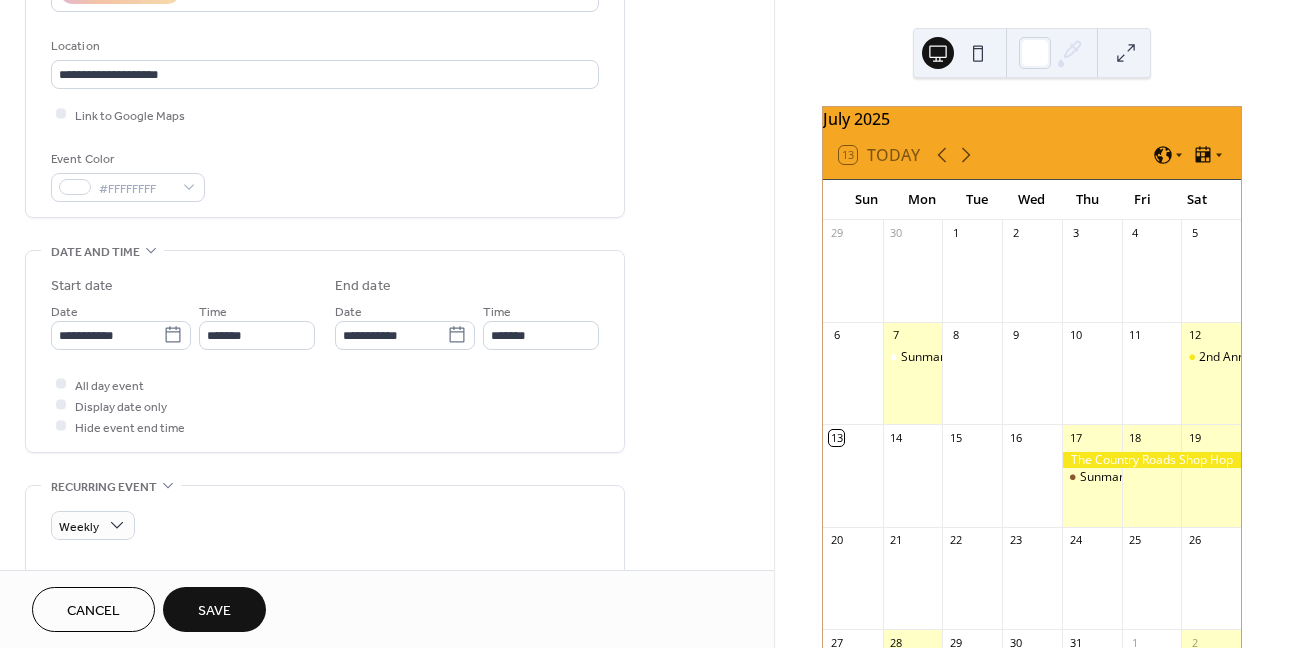 click on "Save" at bounding box center (214, 611) 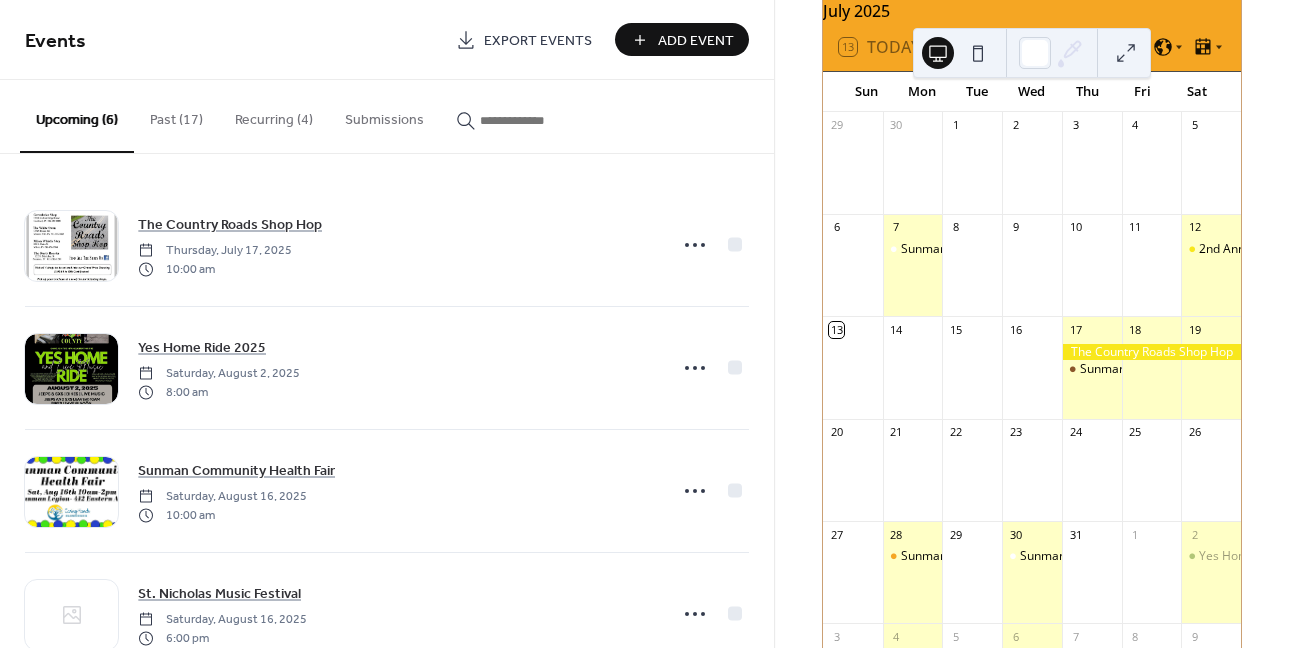 scroll, scrollTop: 0, scrollLeft: 0, axis: both 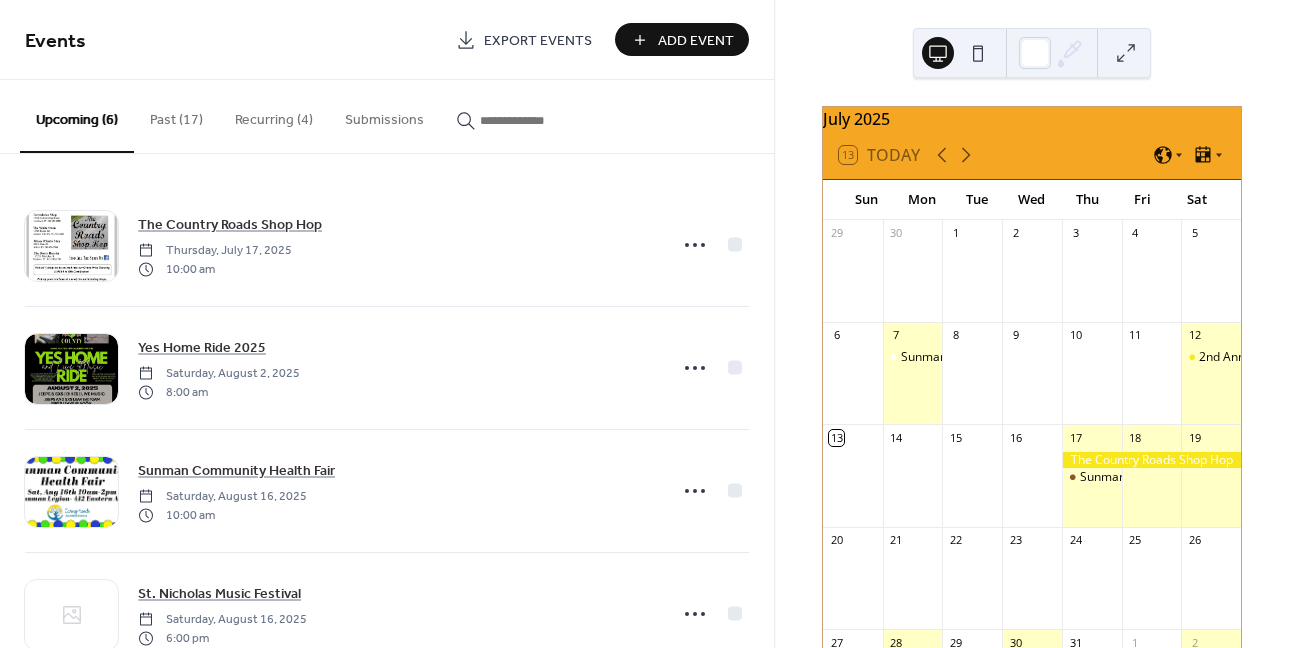 click on "Recurring  (4)" at bounding box center (274, 115) 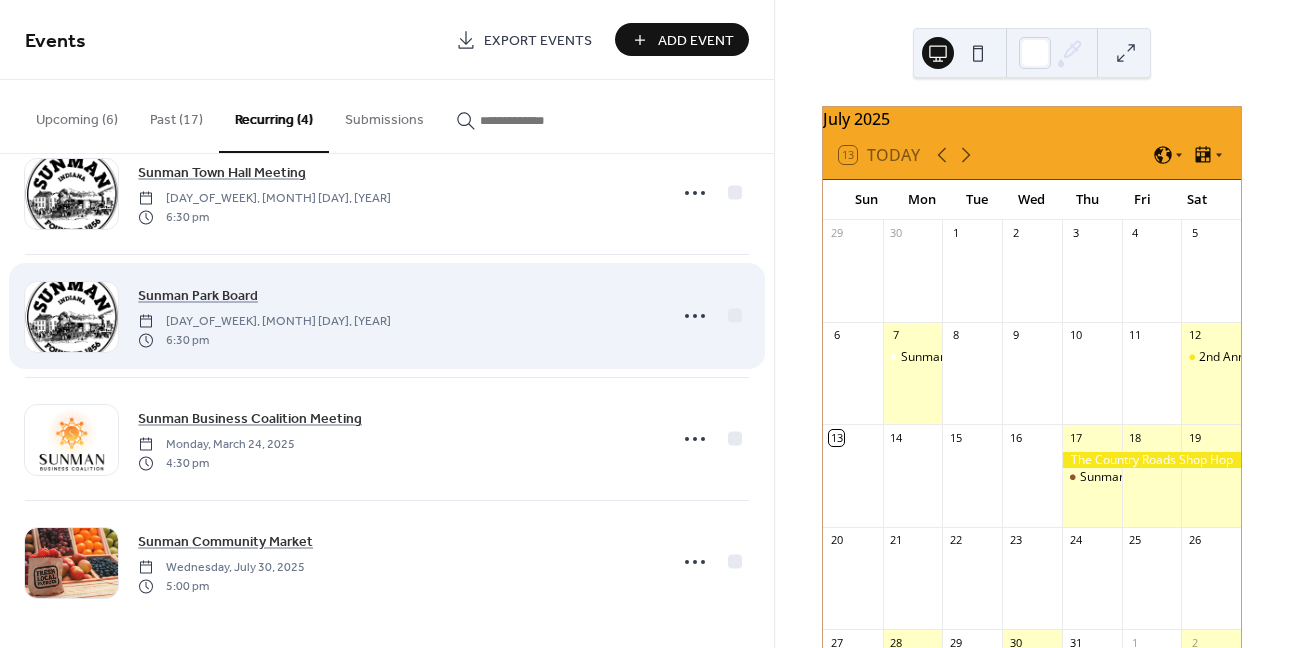 scroll, scrollTop: 54, scrollLeft: 0, axis: vertical 